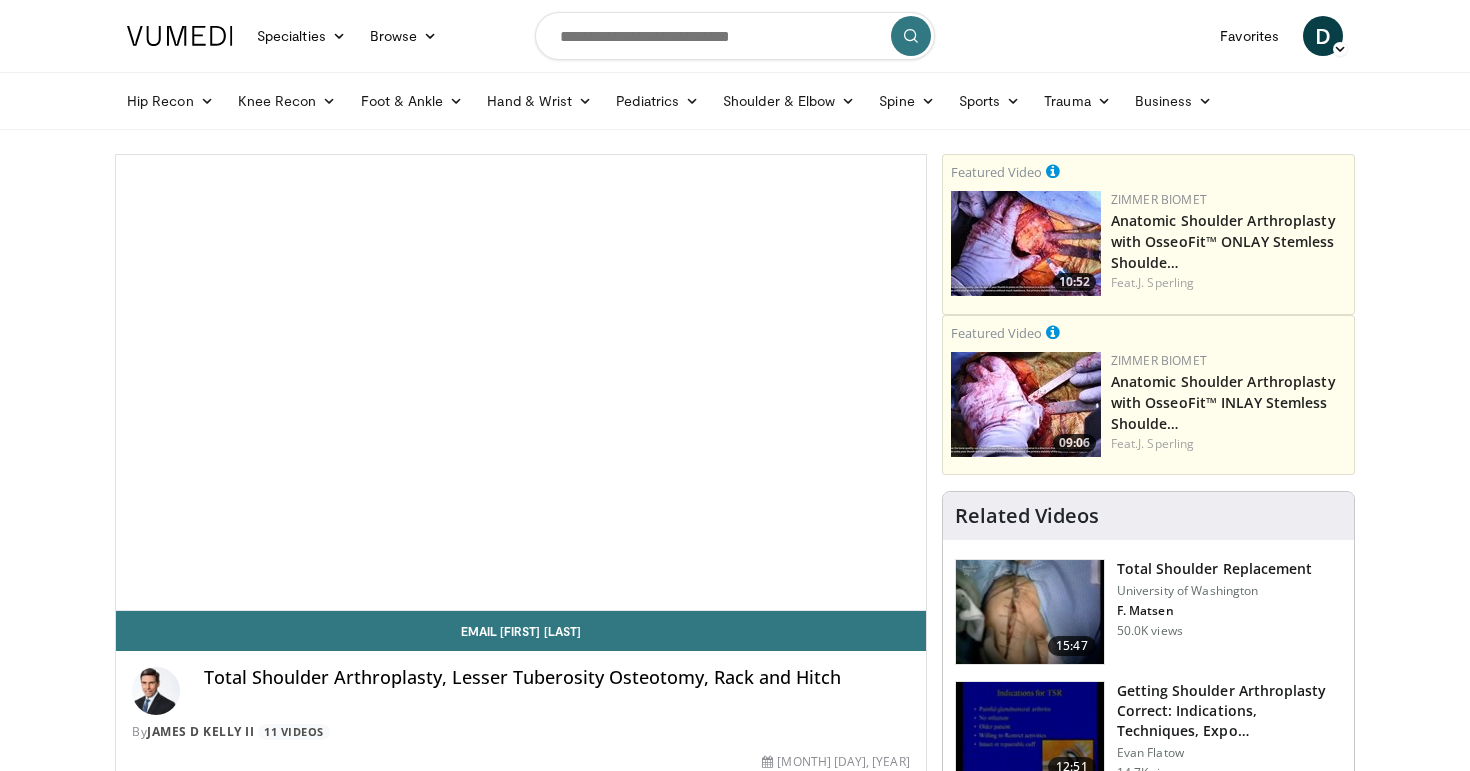 scroll, scrollTop: 0, scrollLeft: 0, axis: both 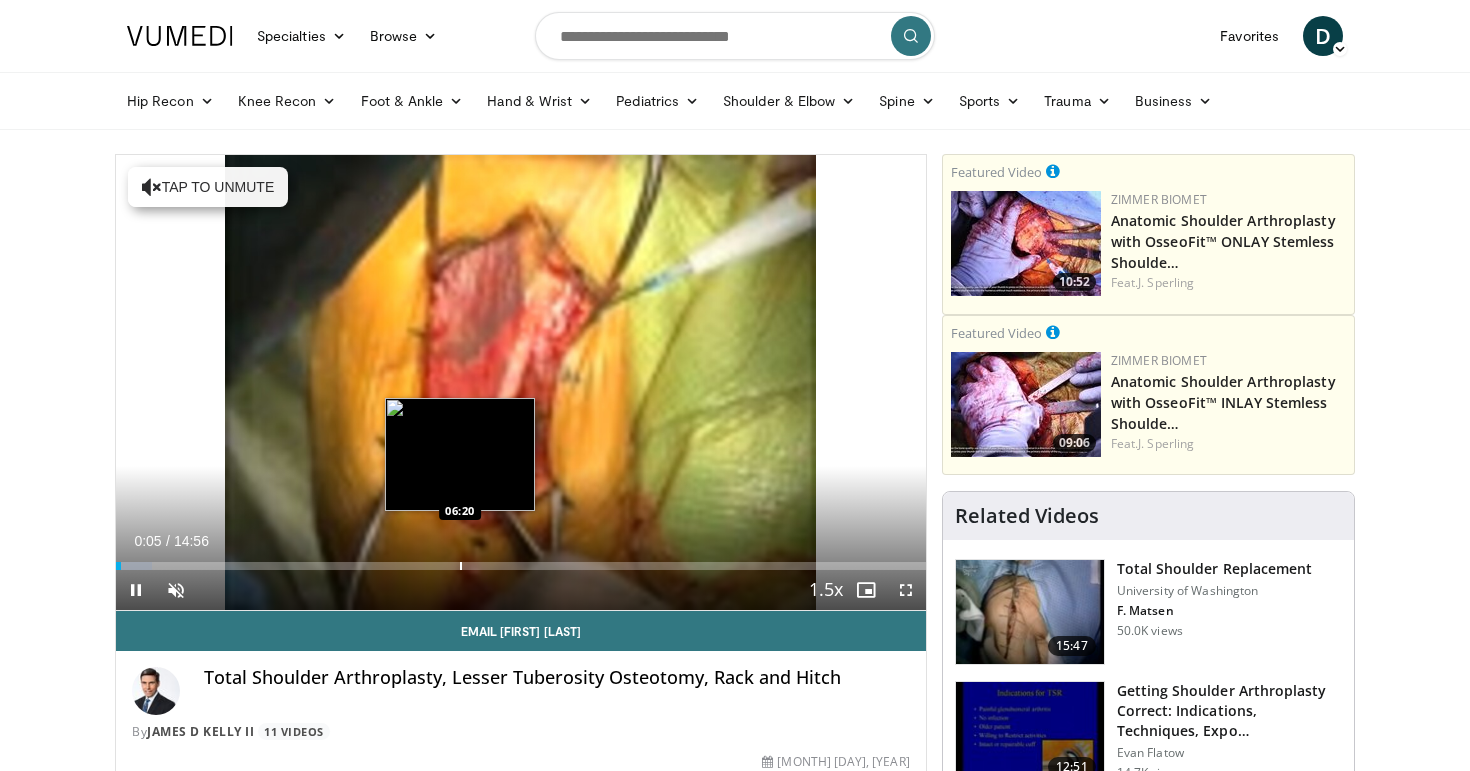 click on "Loaded : 4.42% 00:05 06:20" at bounding box center [521, 560] 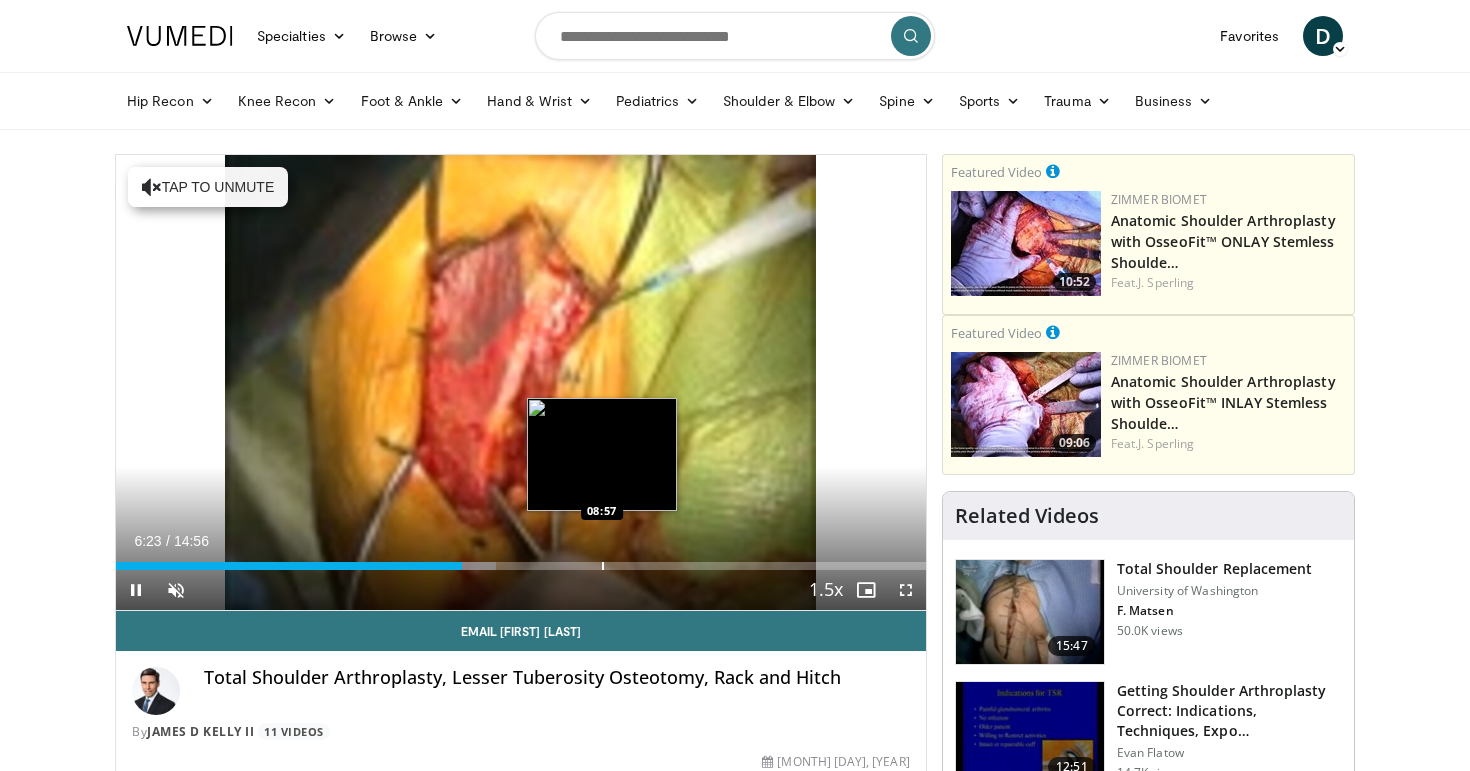 click at bounding box center (603, 566) 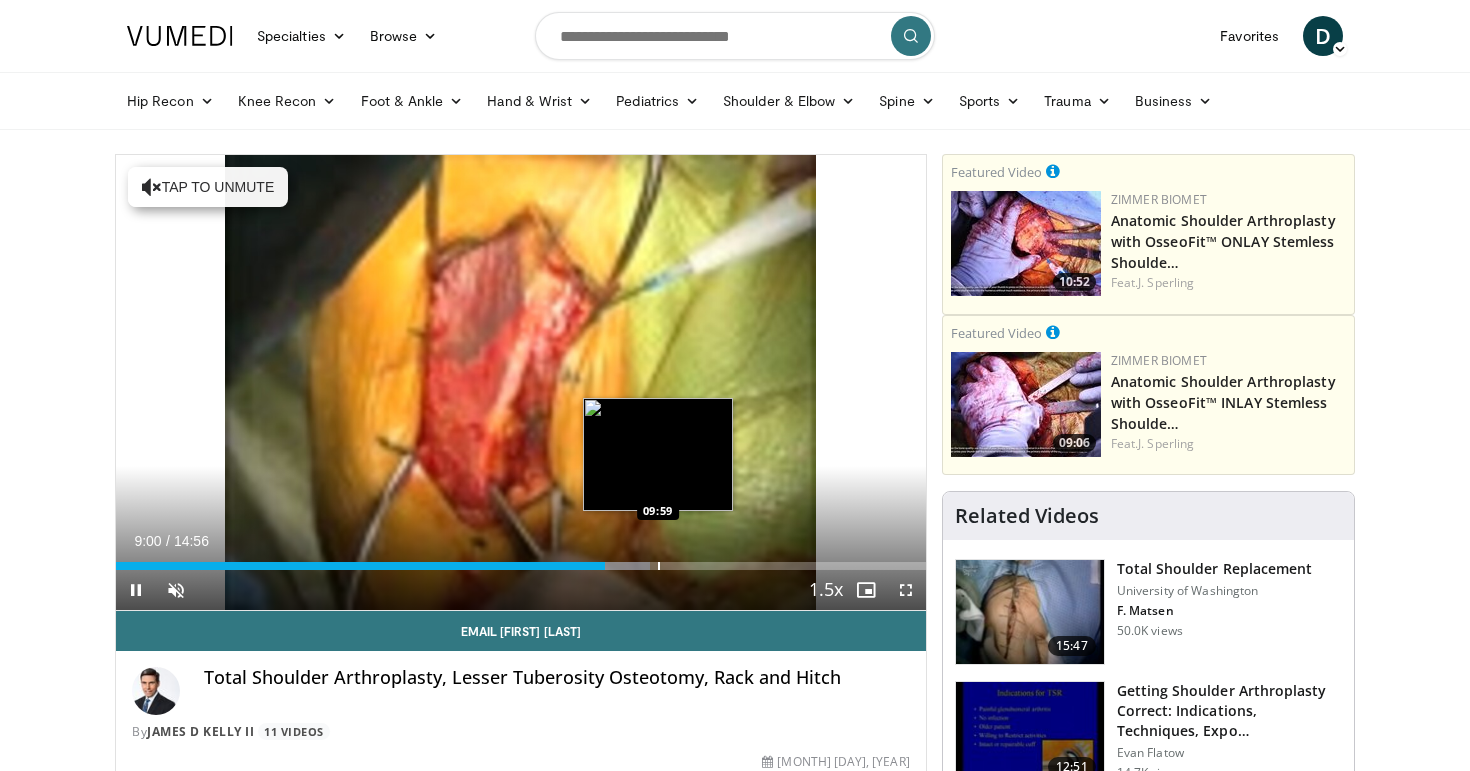 click at bounding box center [659, 566] 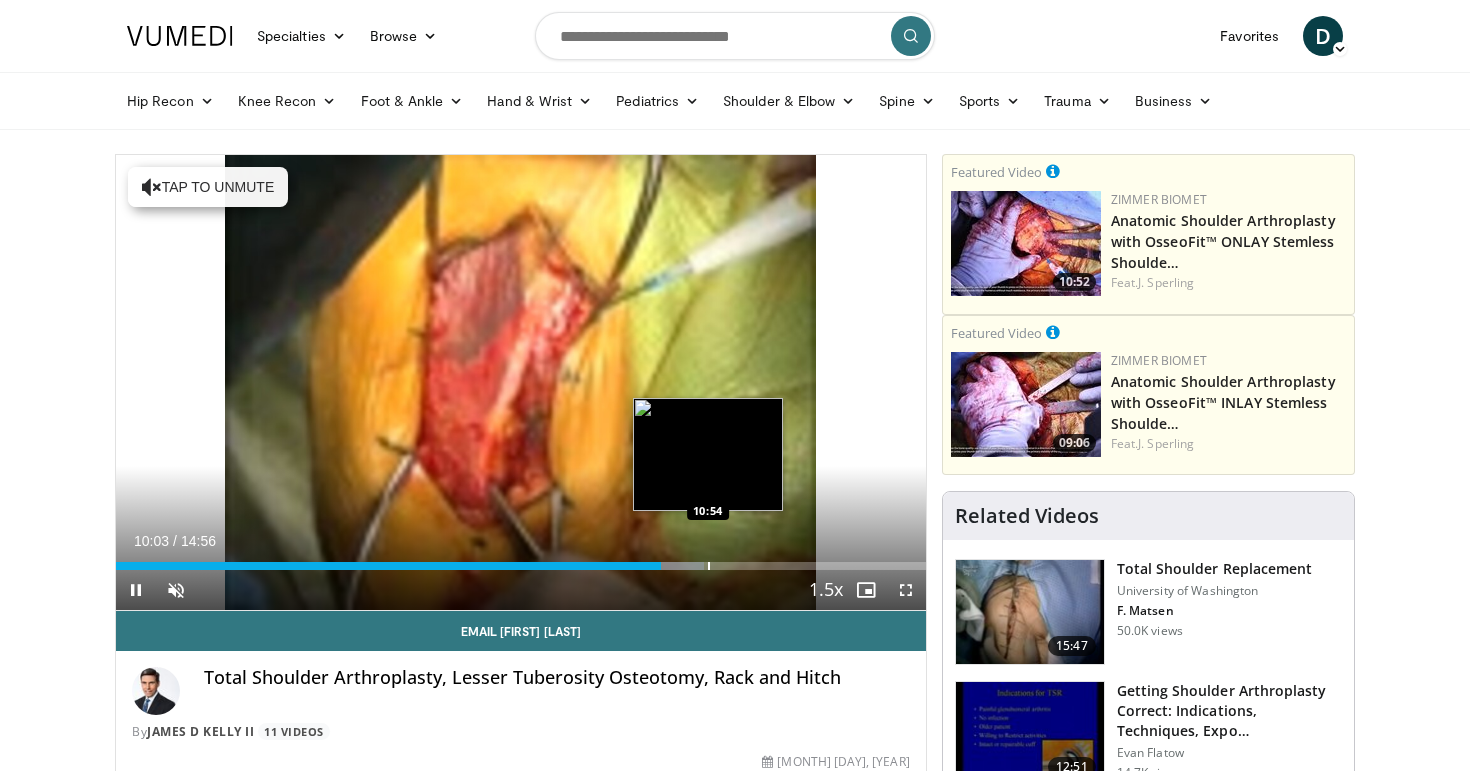 click at bounding box center (709, 566) 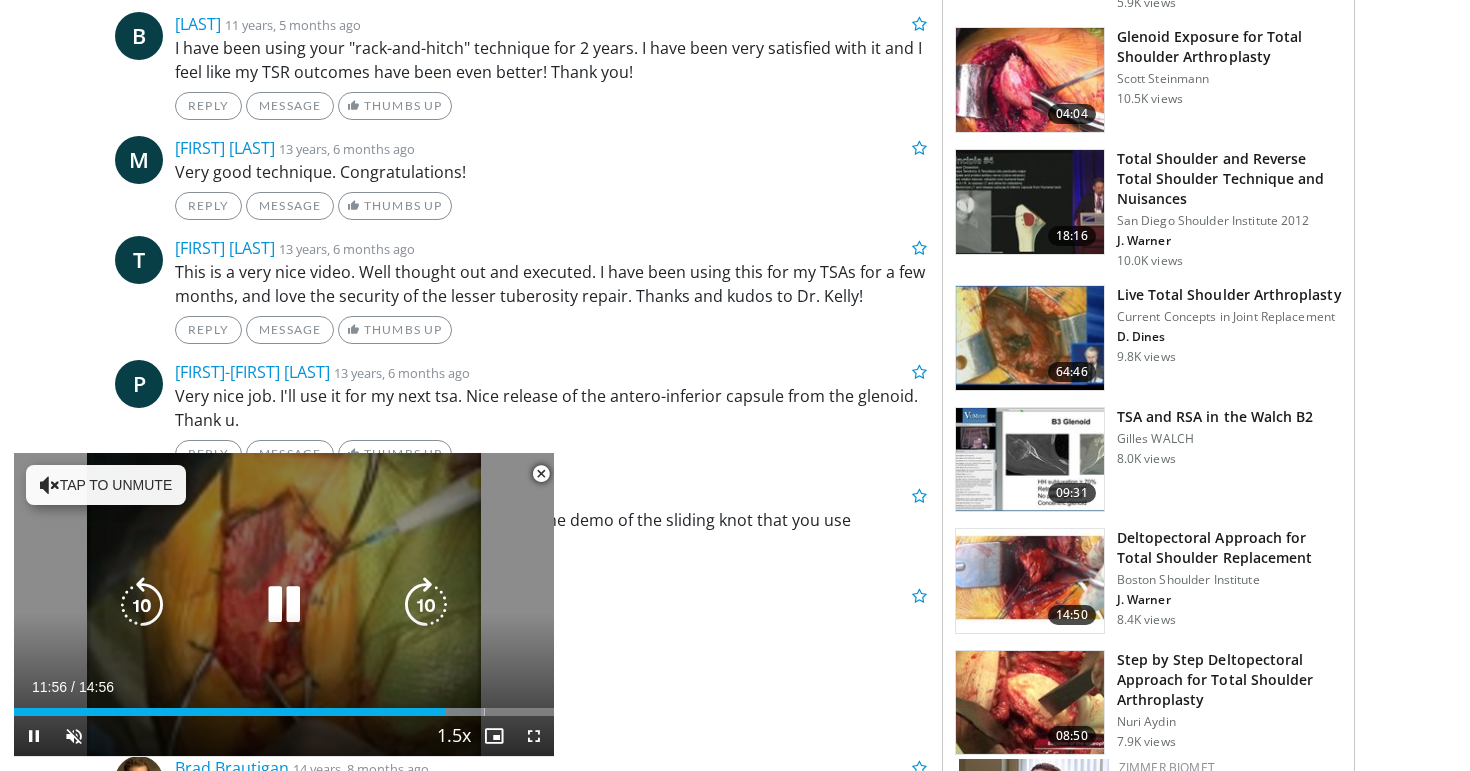 scroll, scrollTop: 1144, scrollLeft: 0, axis: vertical 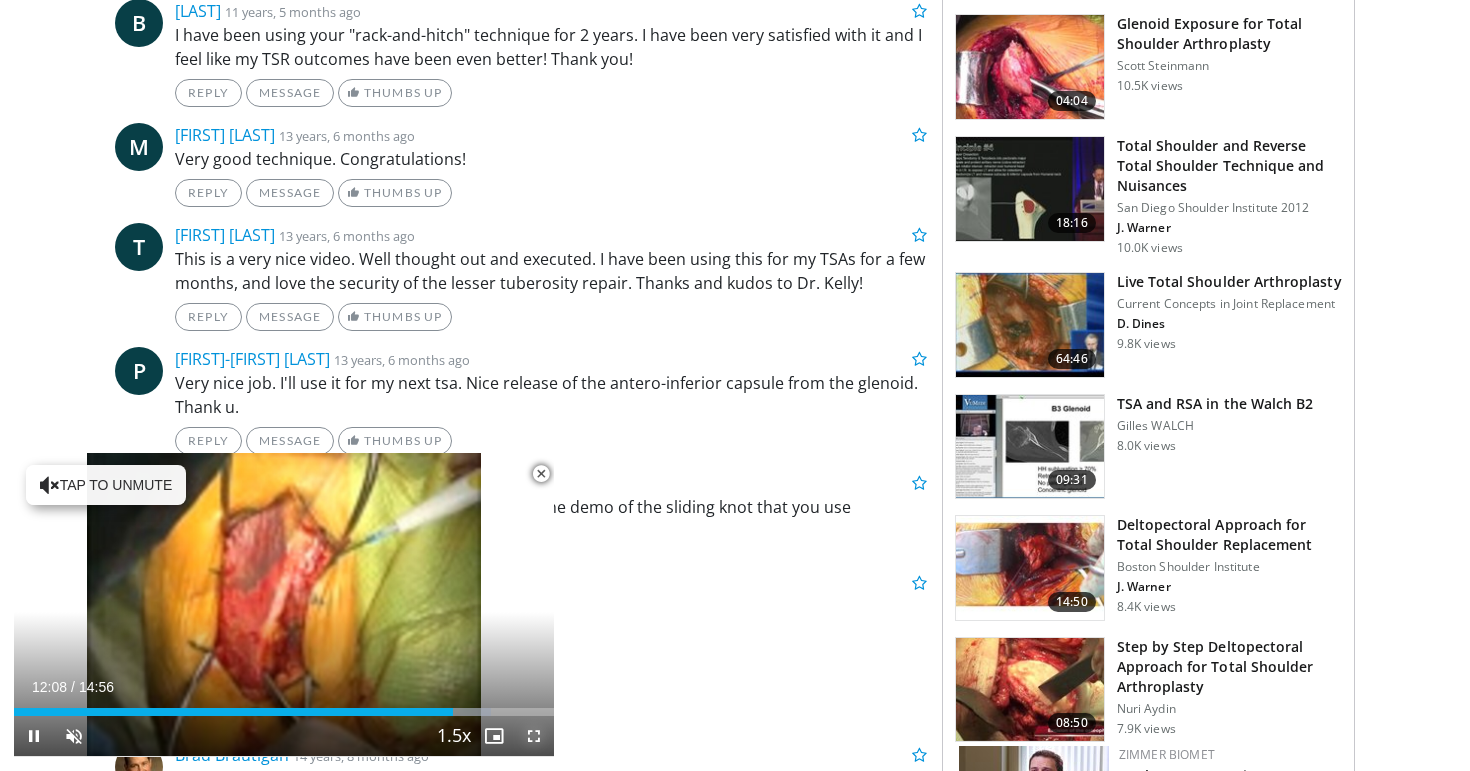 click at bounding box center [534, 736] 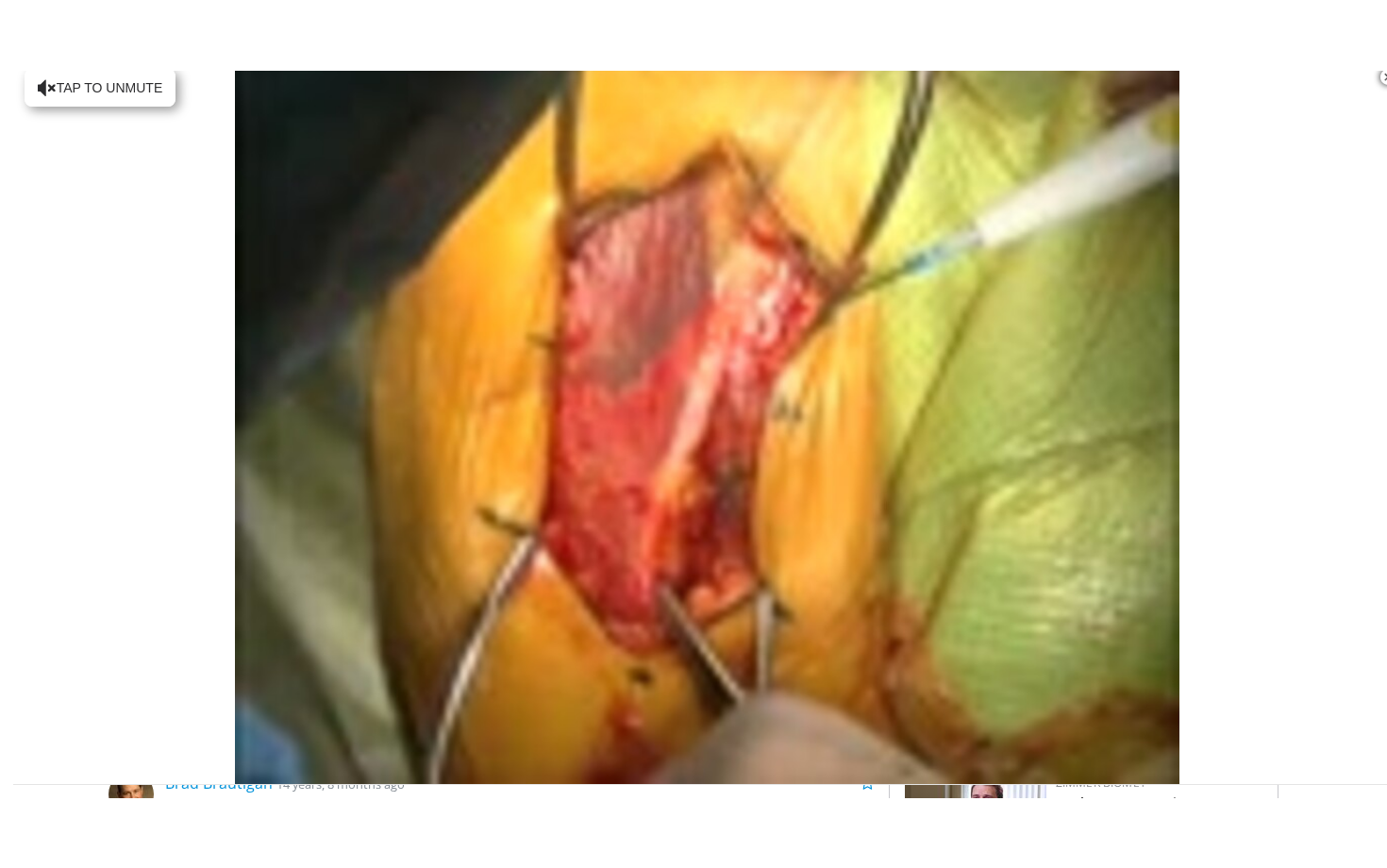 scroll, scrollTop: 649, scrollLeft: 0, axis: vertical 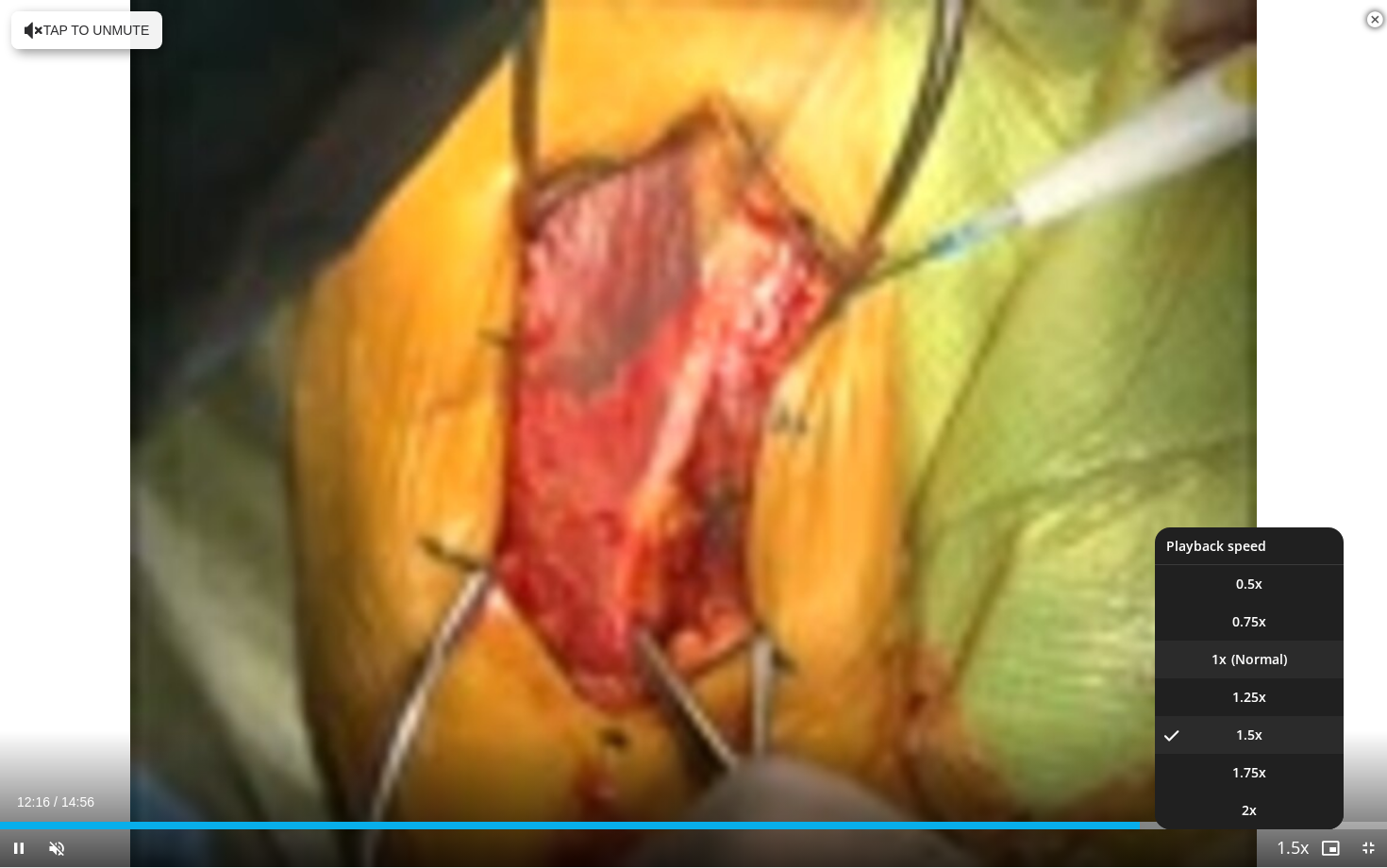 click on "1x" at bounding box center (1249, 659) 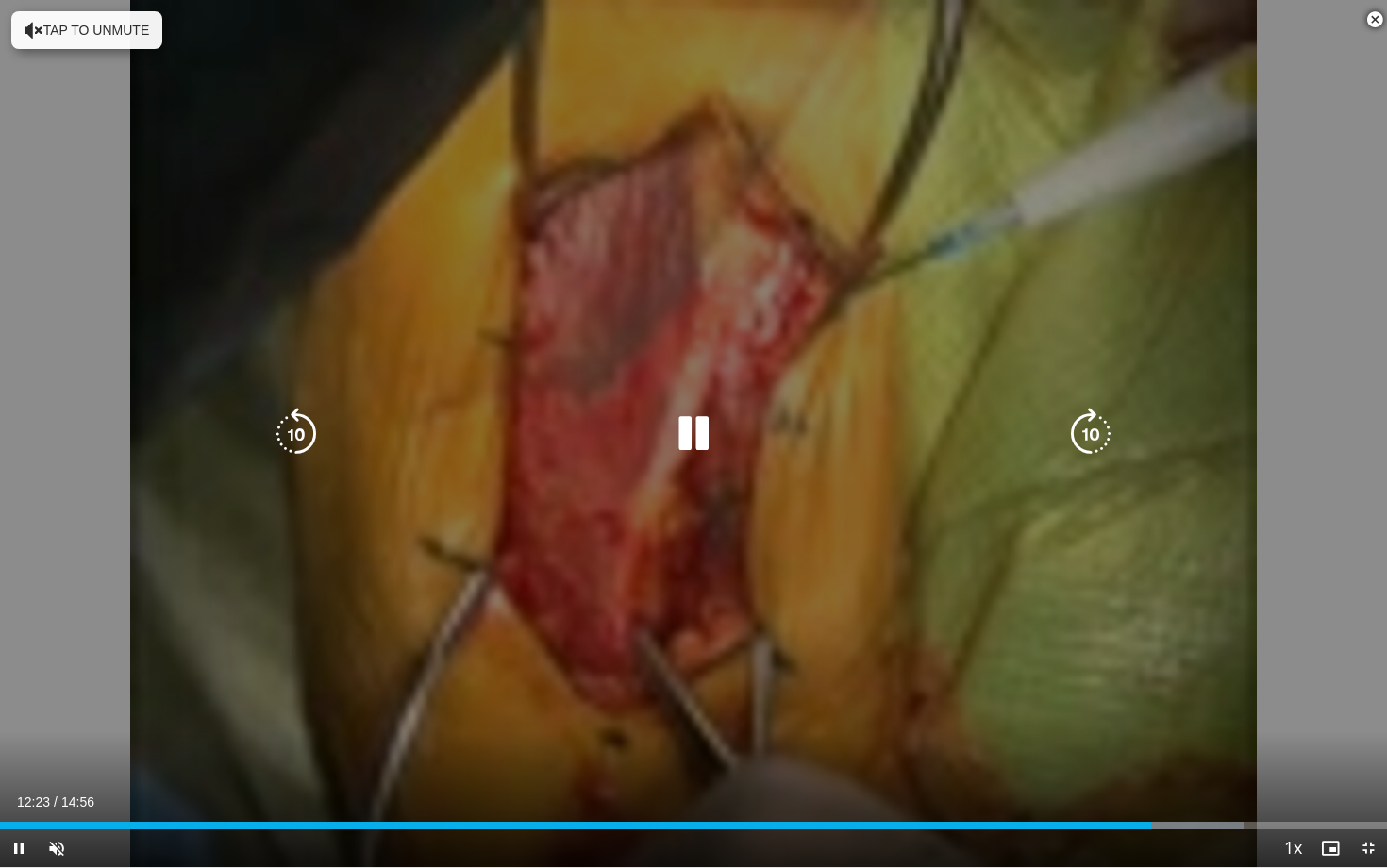click on "10 seconds
Tap to unmute" at bounding box center (694, 433) 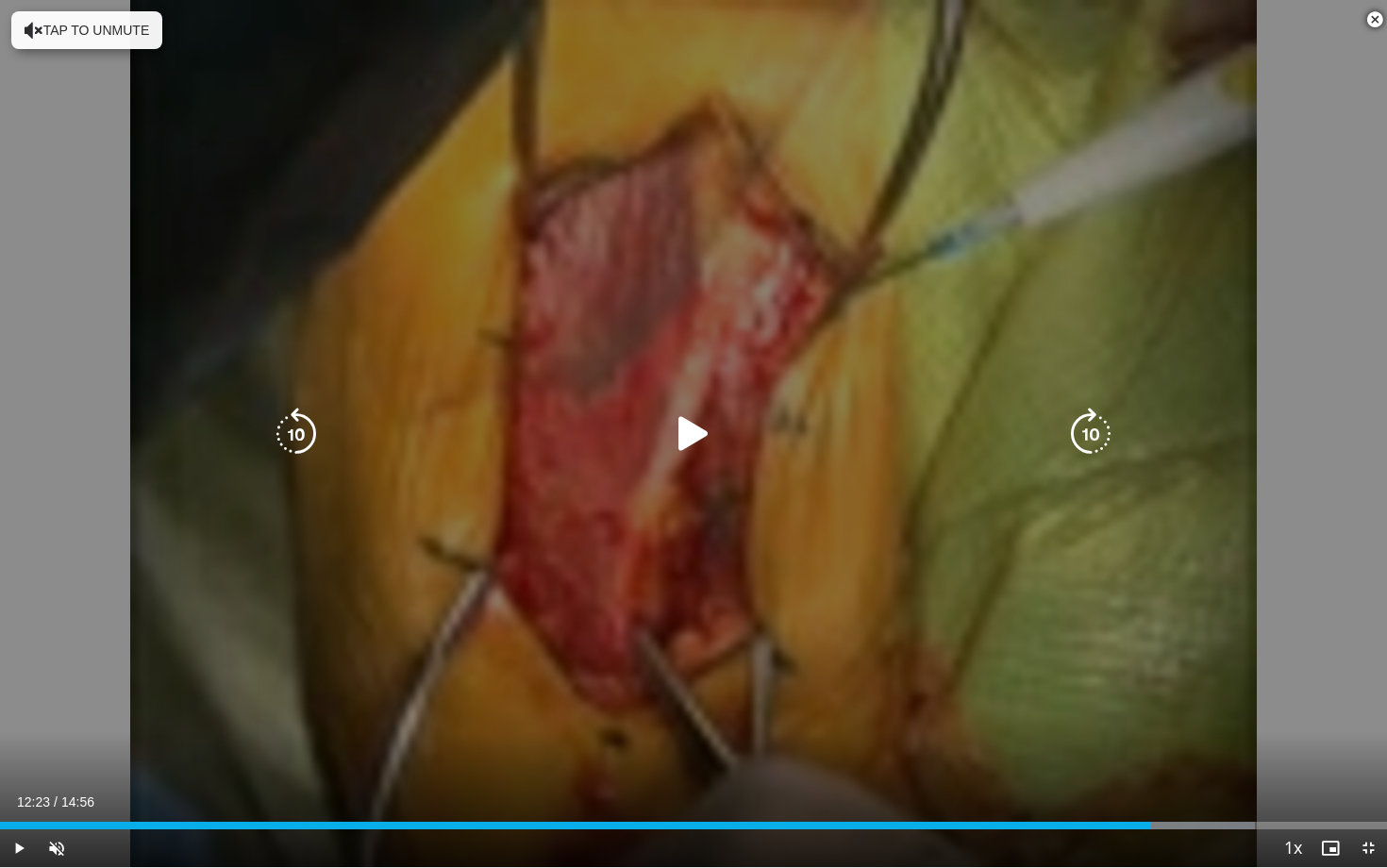 click at bounding box center [694, 434] 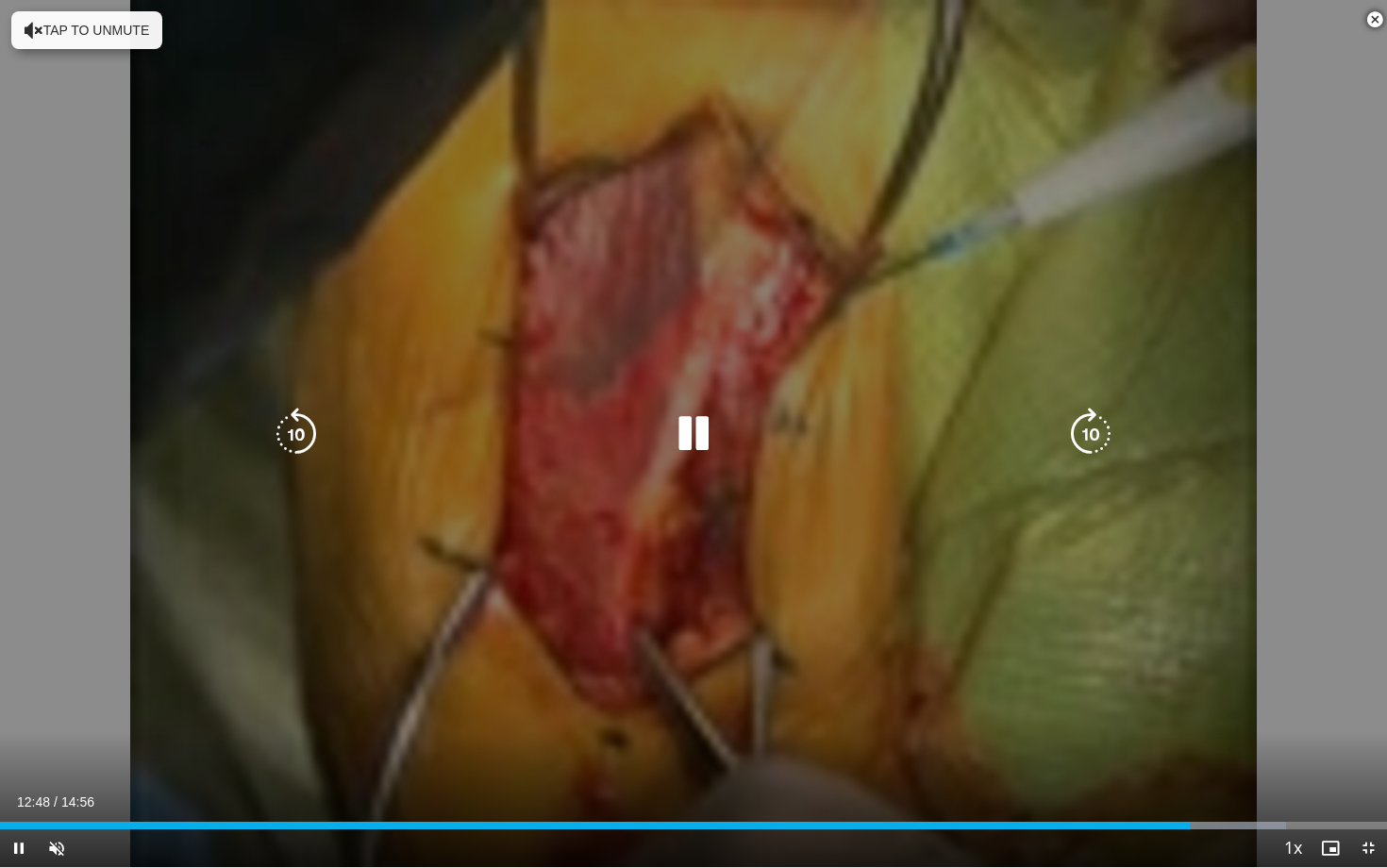 click on "Tap to unmute" at bounding box center [87, 30] 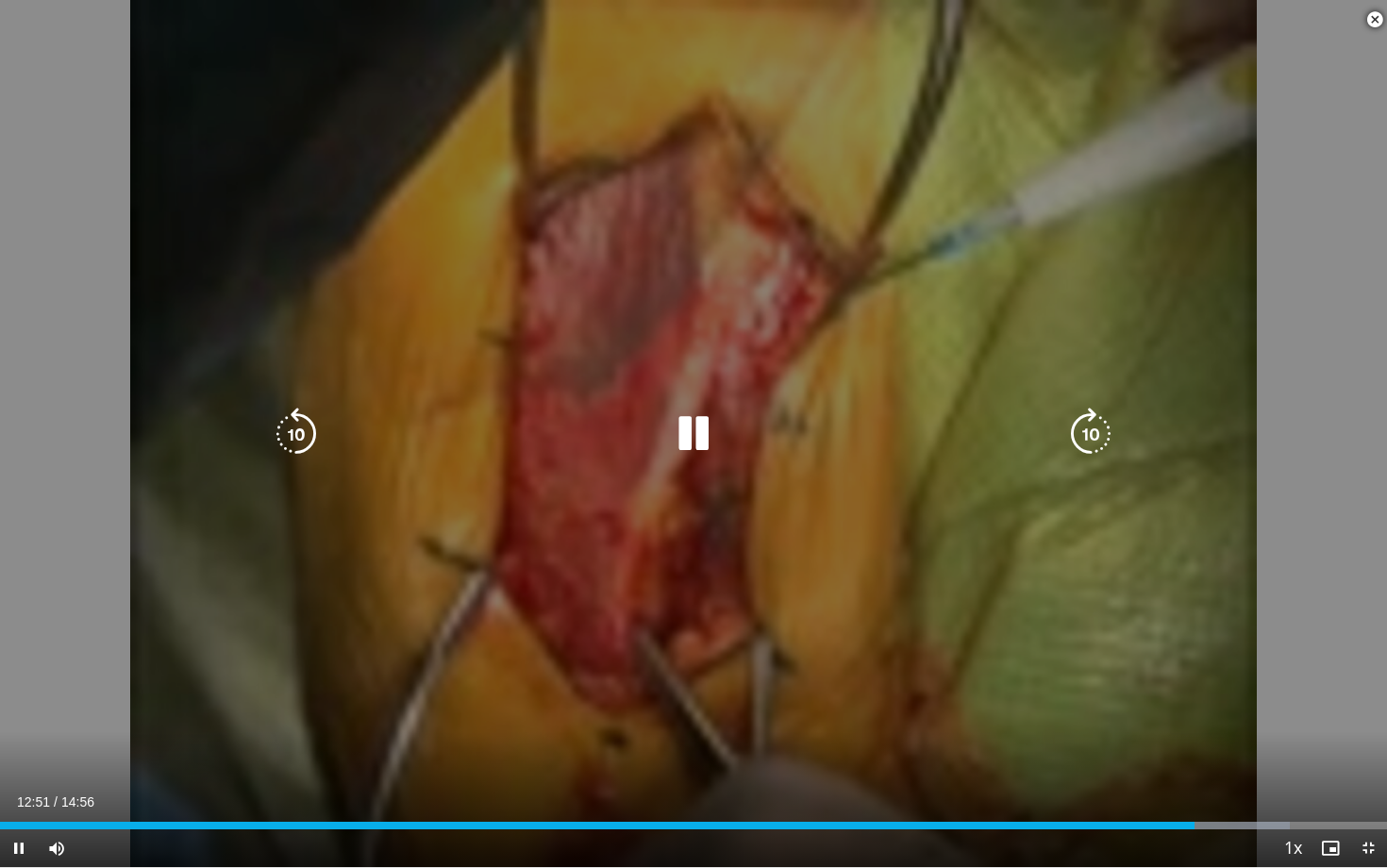 click at bounding box center [296, 434] 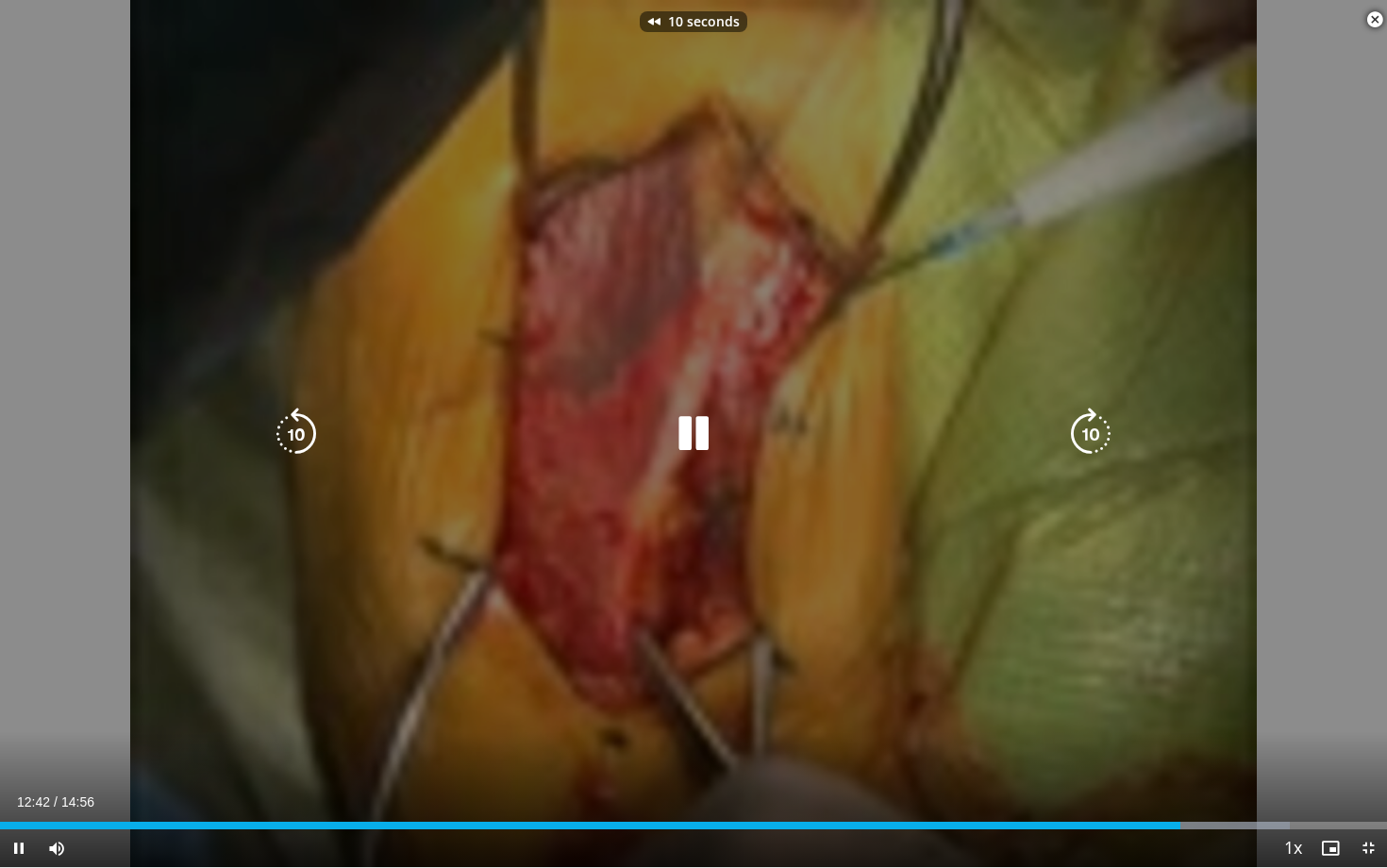 click at bounding box center [296, 434] 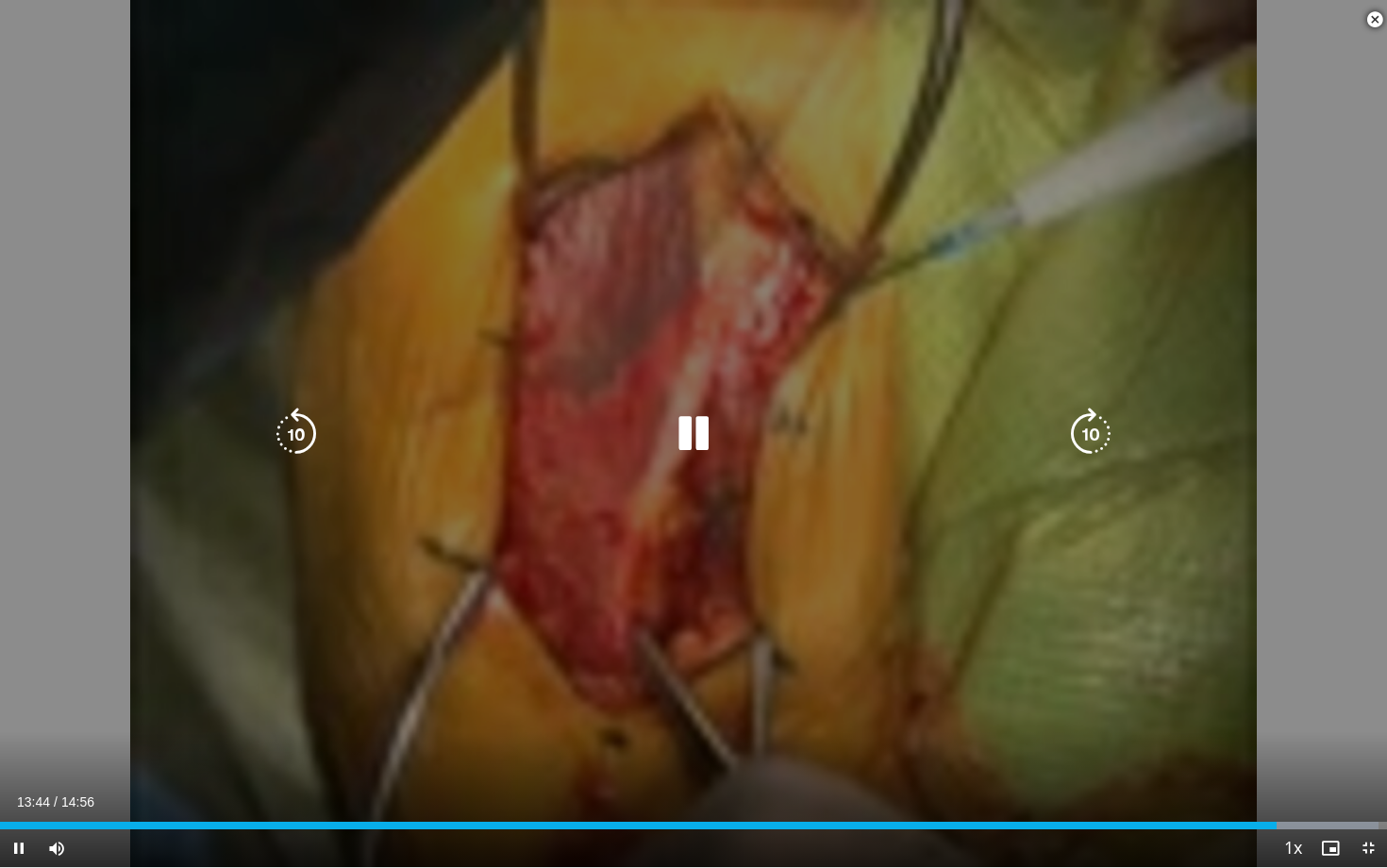click at bounding box center [296, 434] 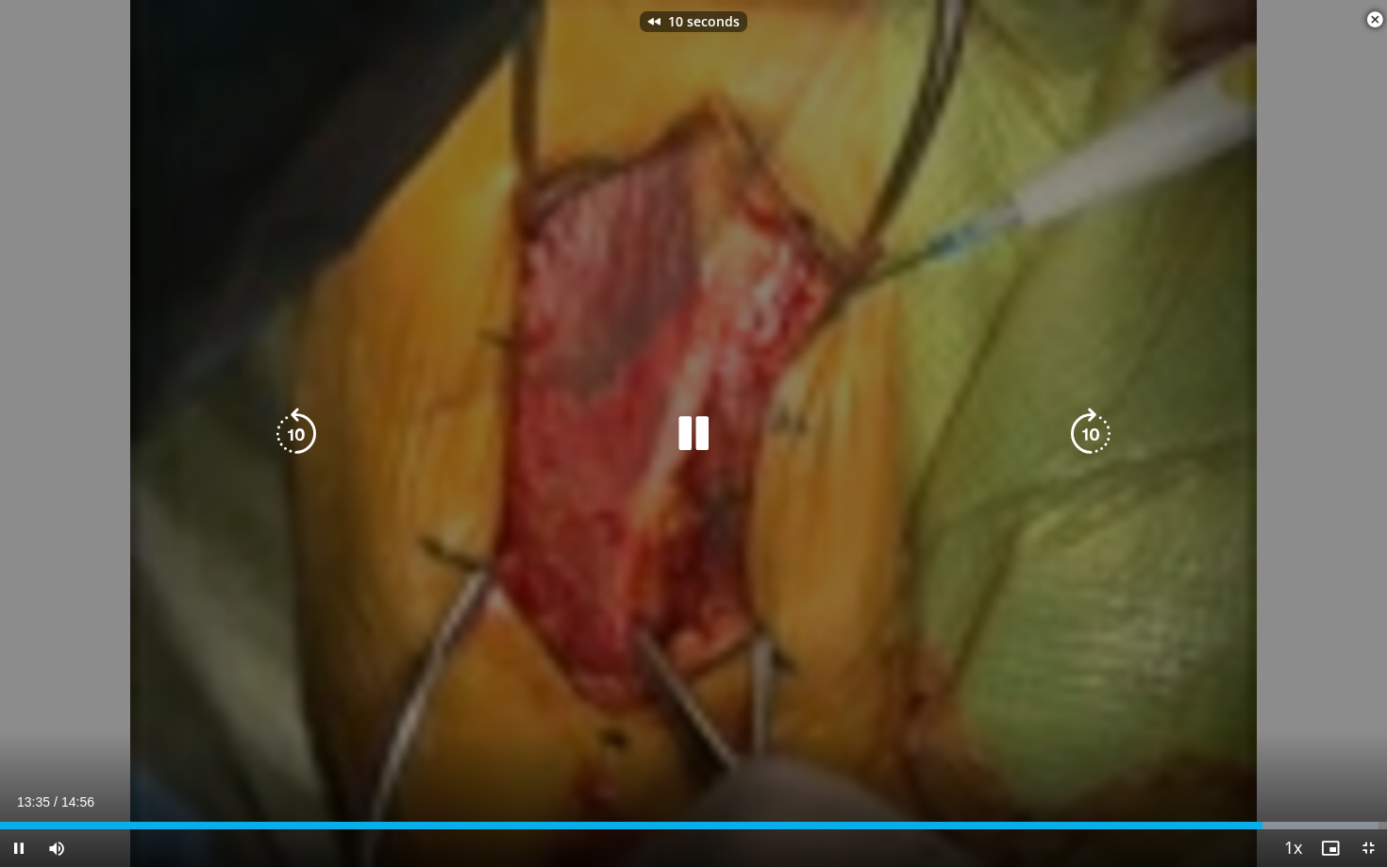 click at bounding box center [296, 434] 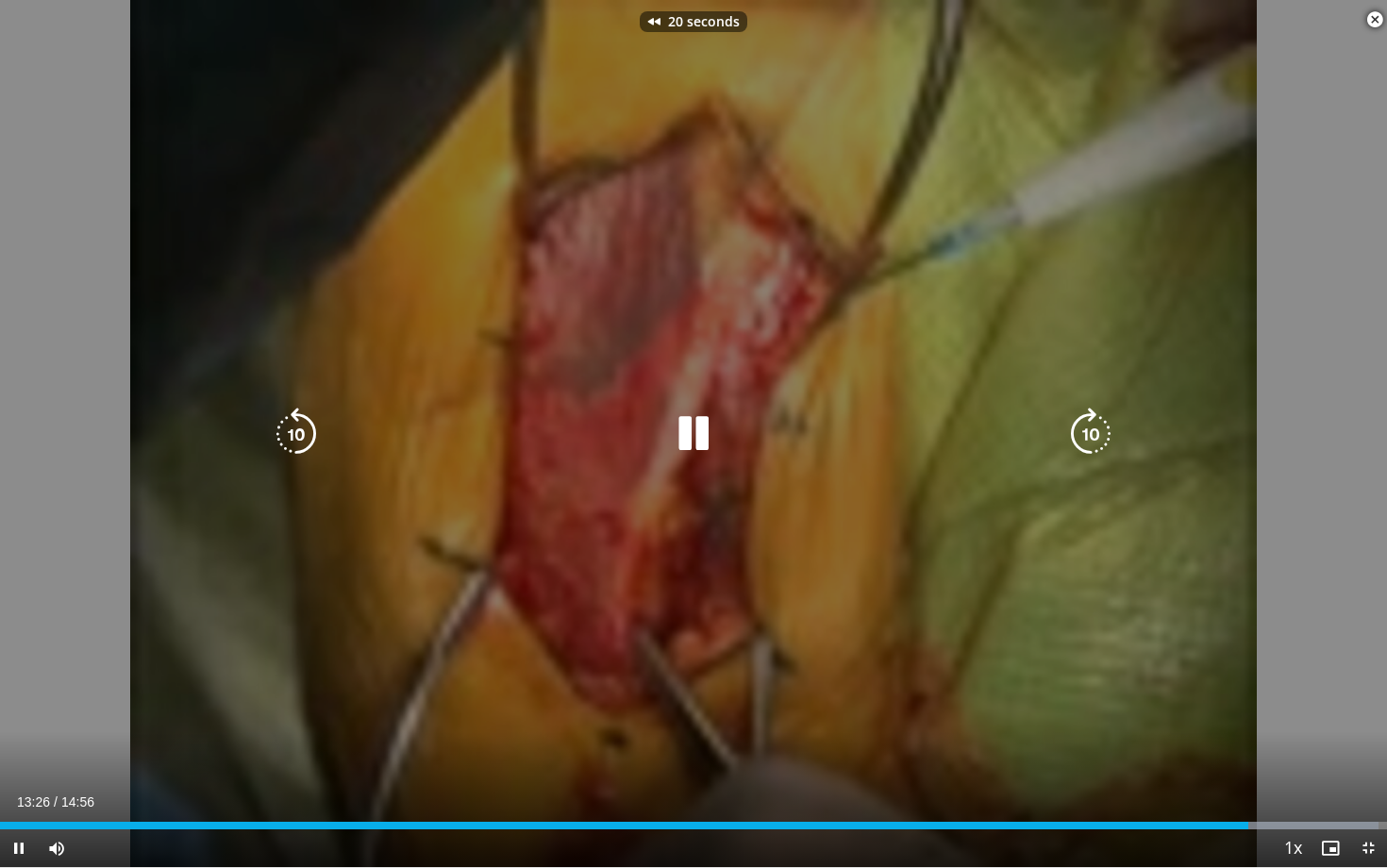 click at bounding box center [296, 434] 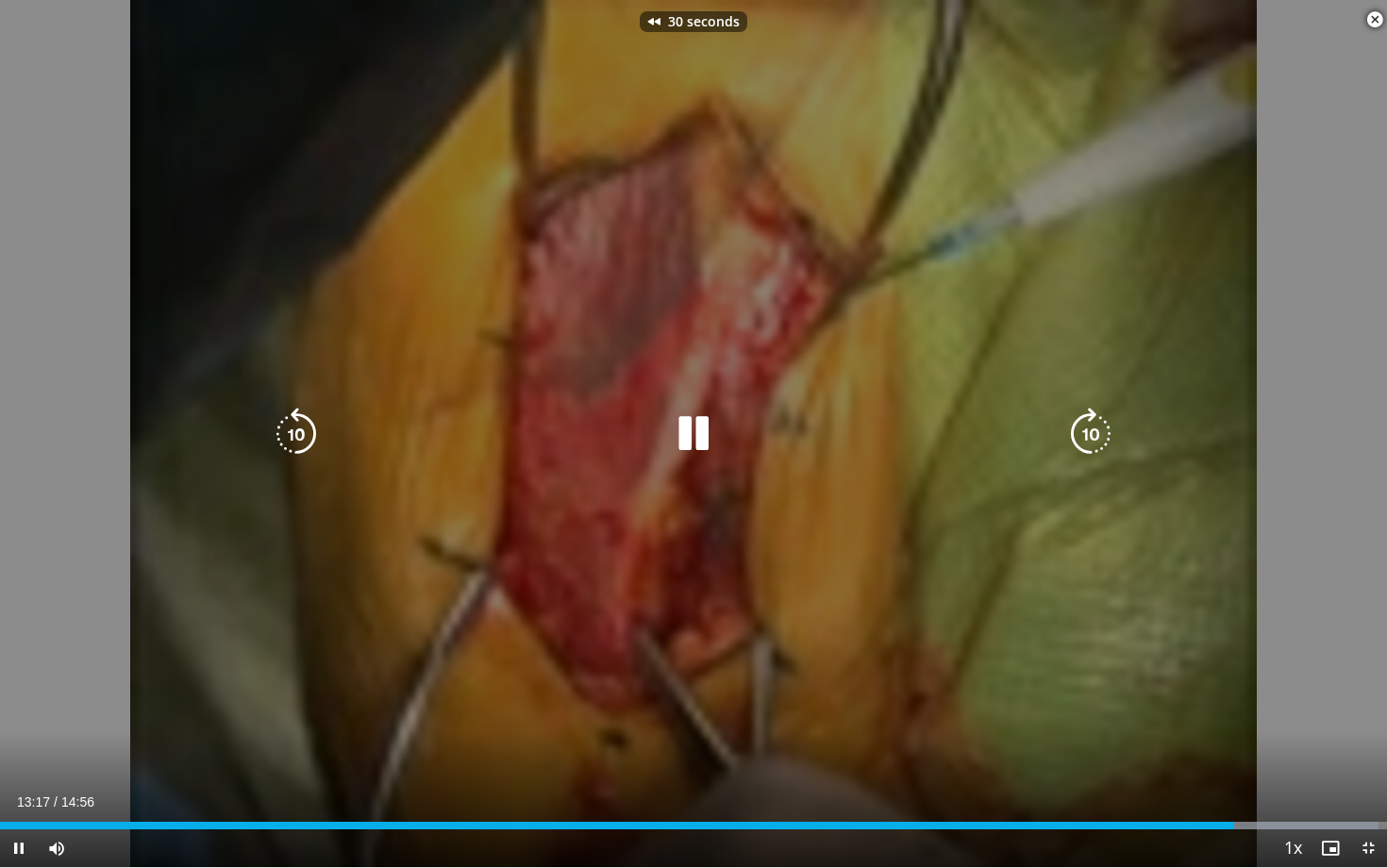 click at bounding box center (296, 434) 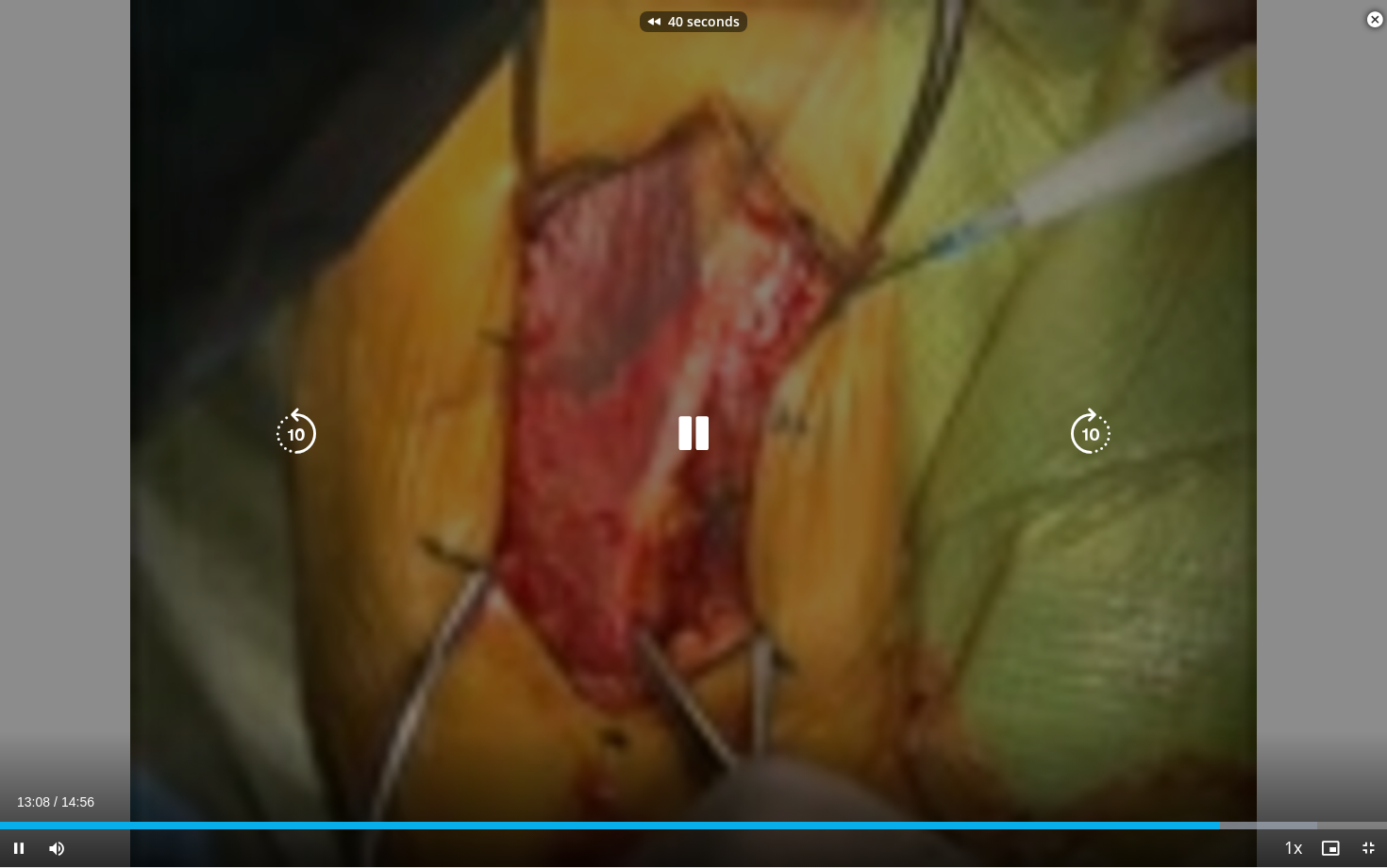 click at bounding box center (296, 434) 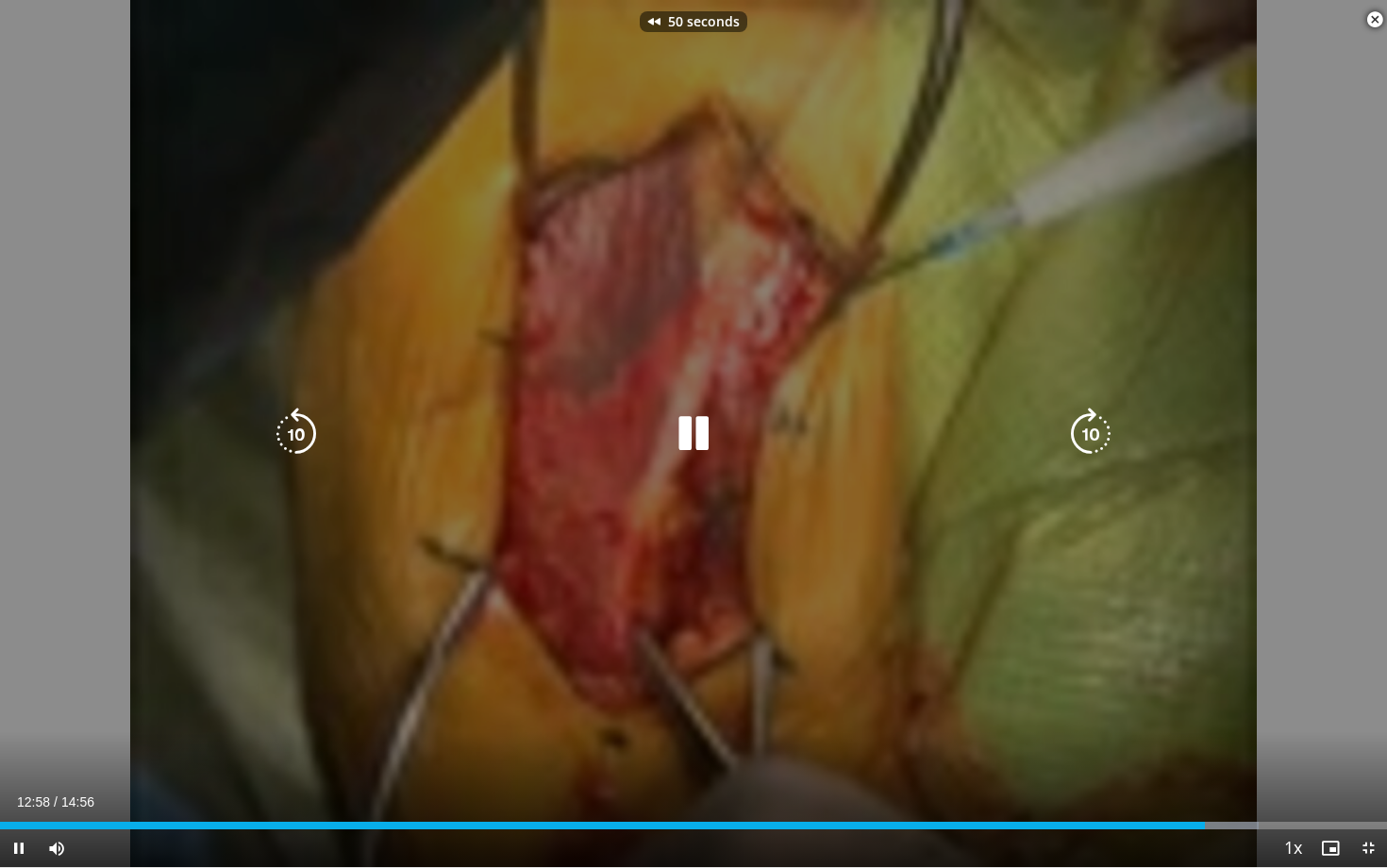 click at bounding box center (296, 434) 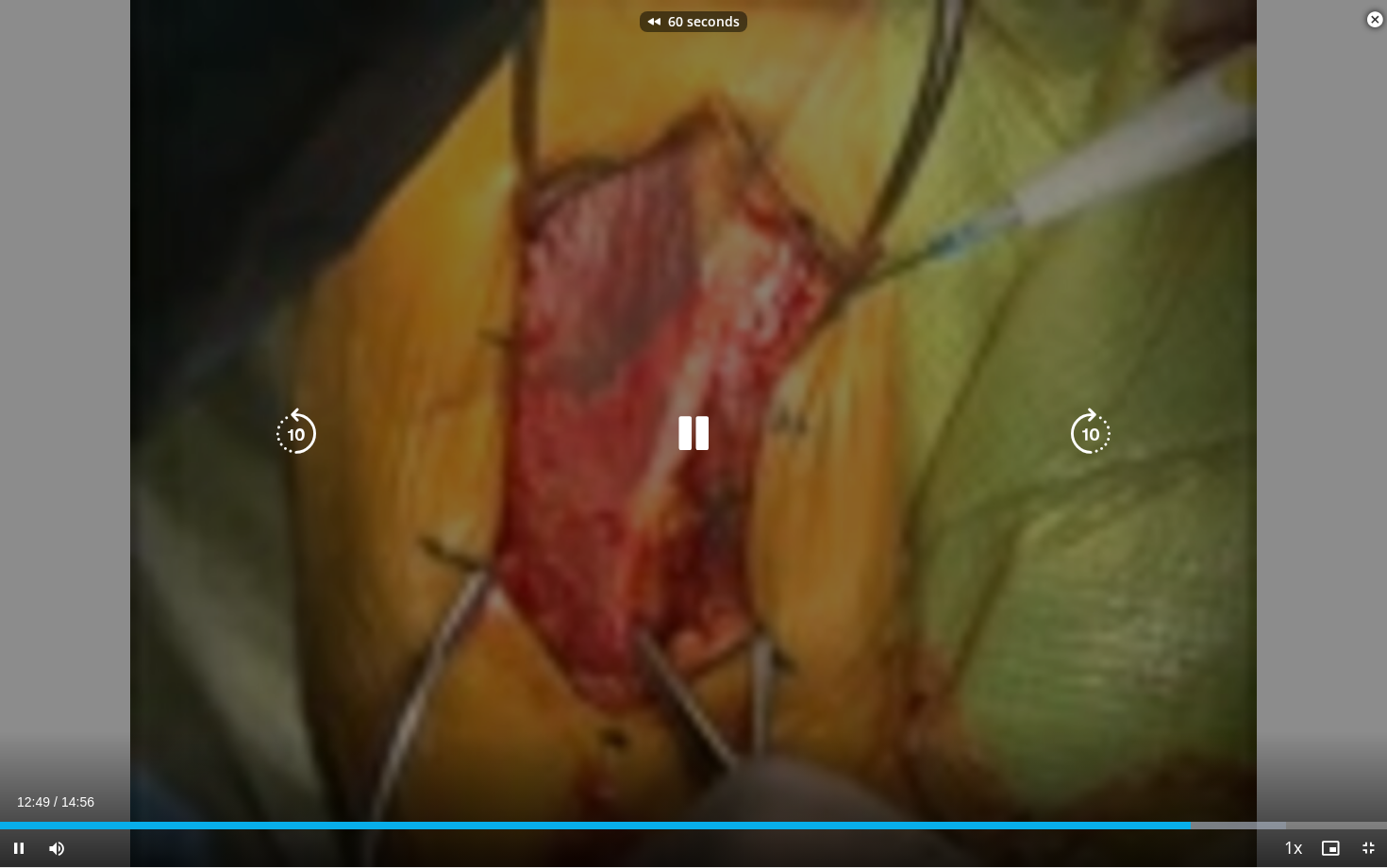 click at bounding box center [296, 434] 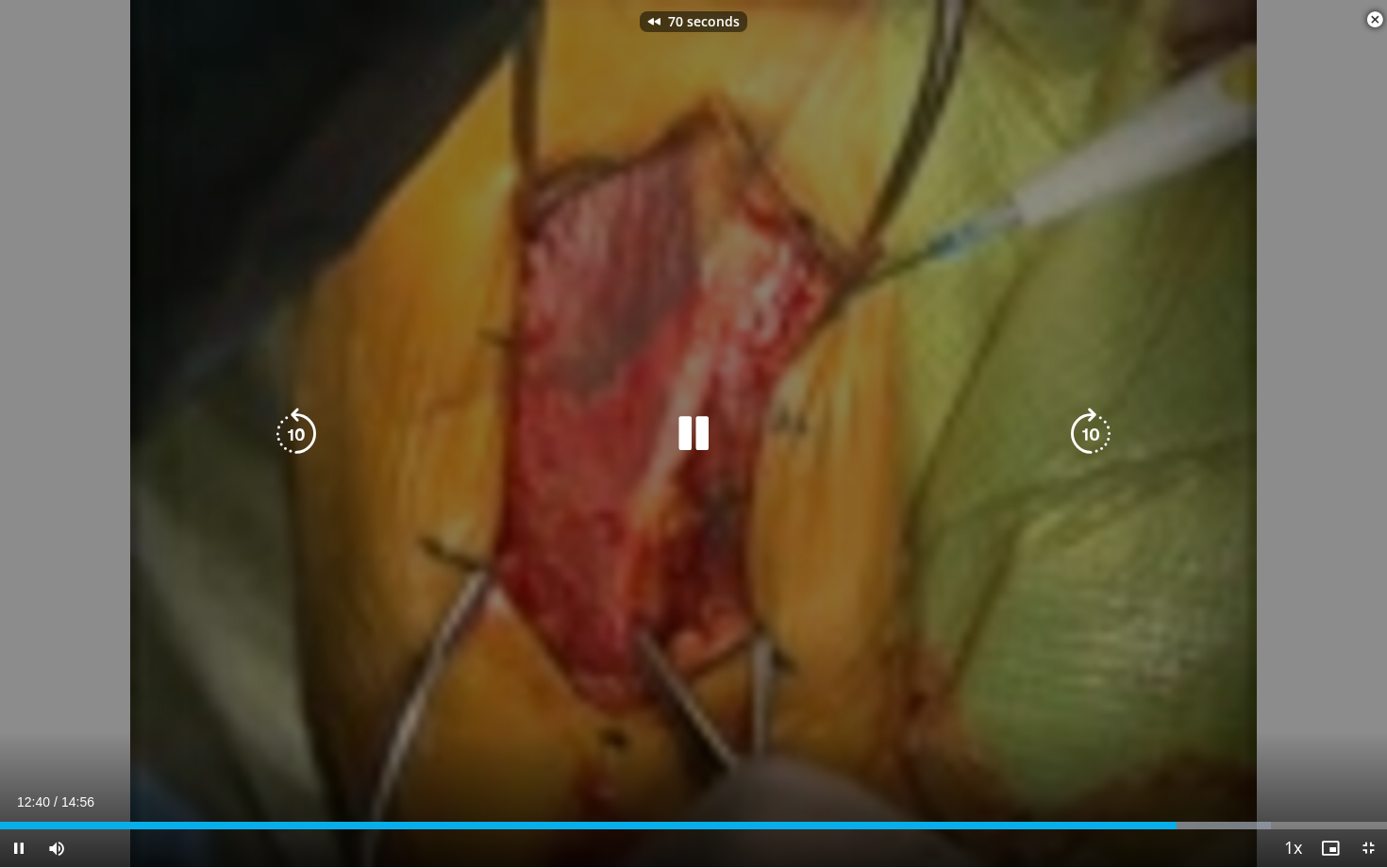 click at bounding box center [296, 434] 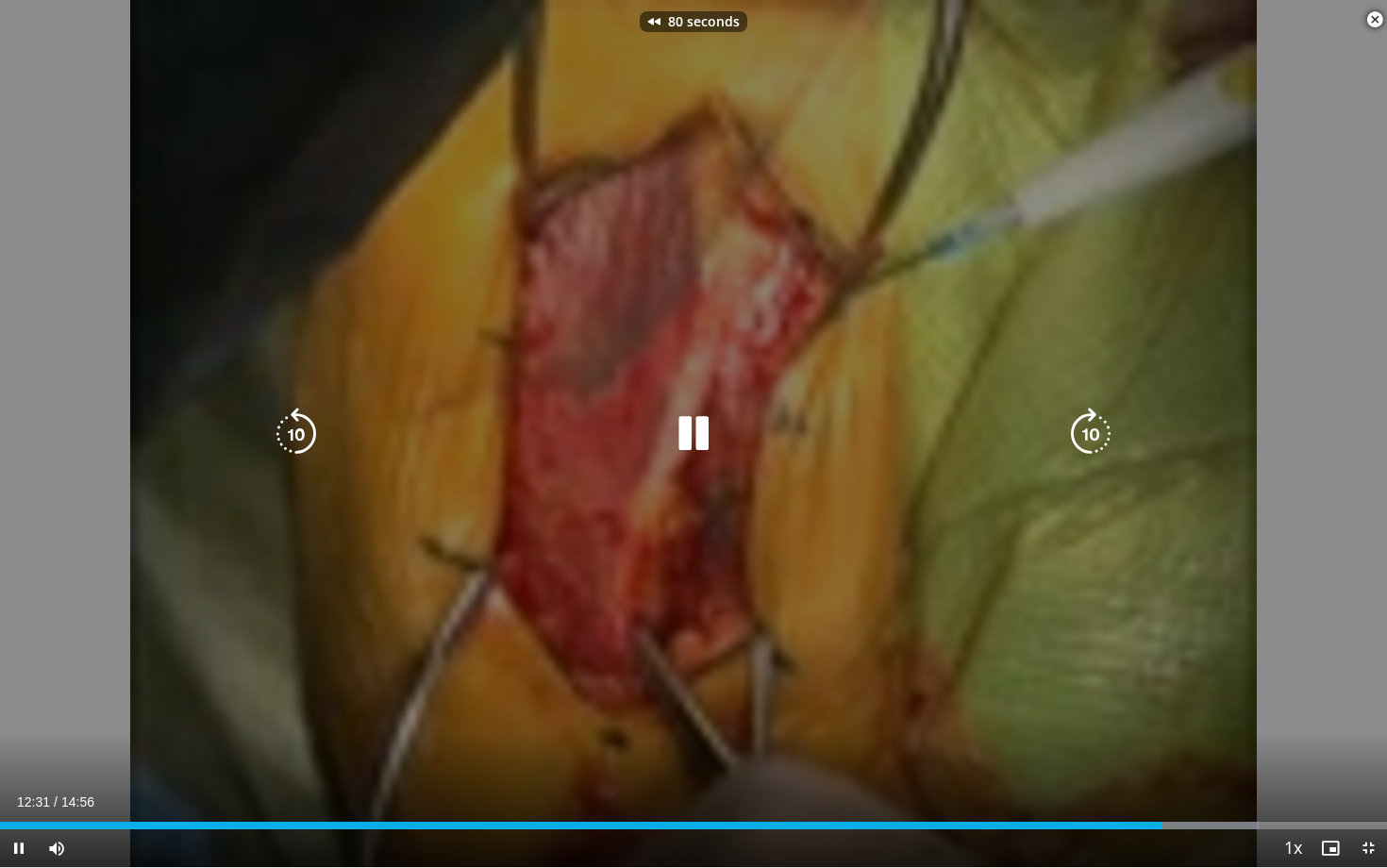 click at bounding box center [296, 434] 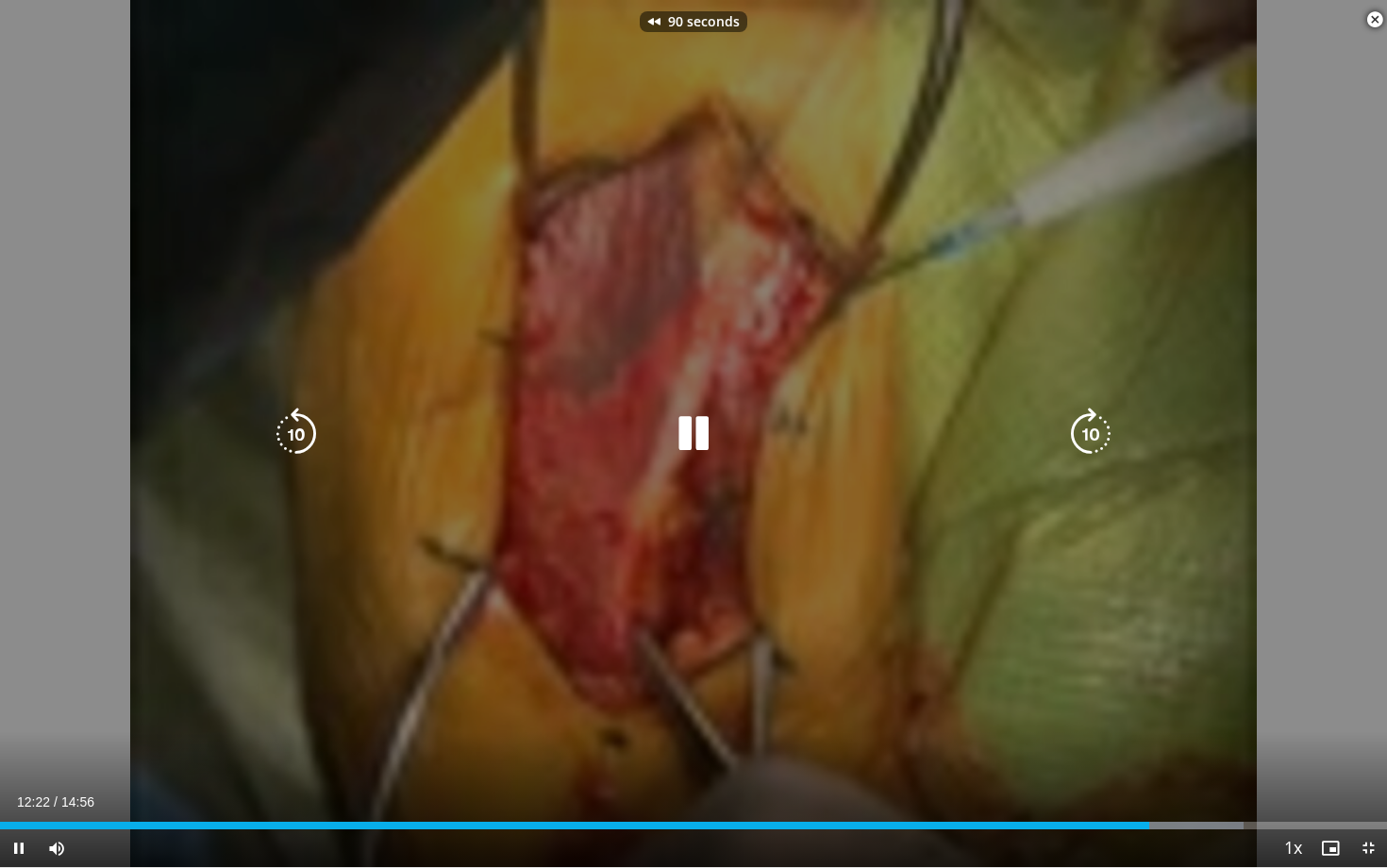 click at bounding box center (296, 434) 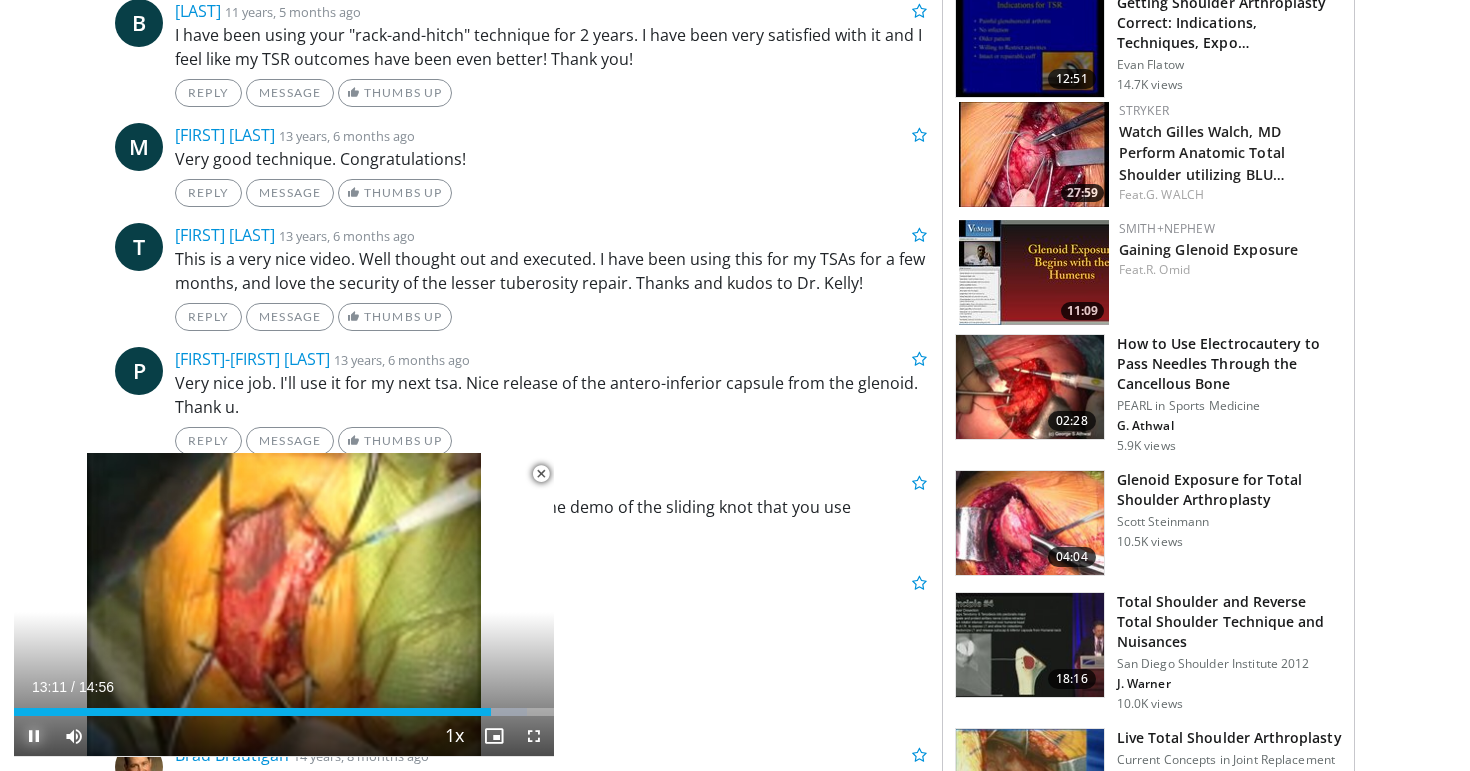 click at bounding box center (34, 736) 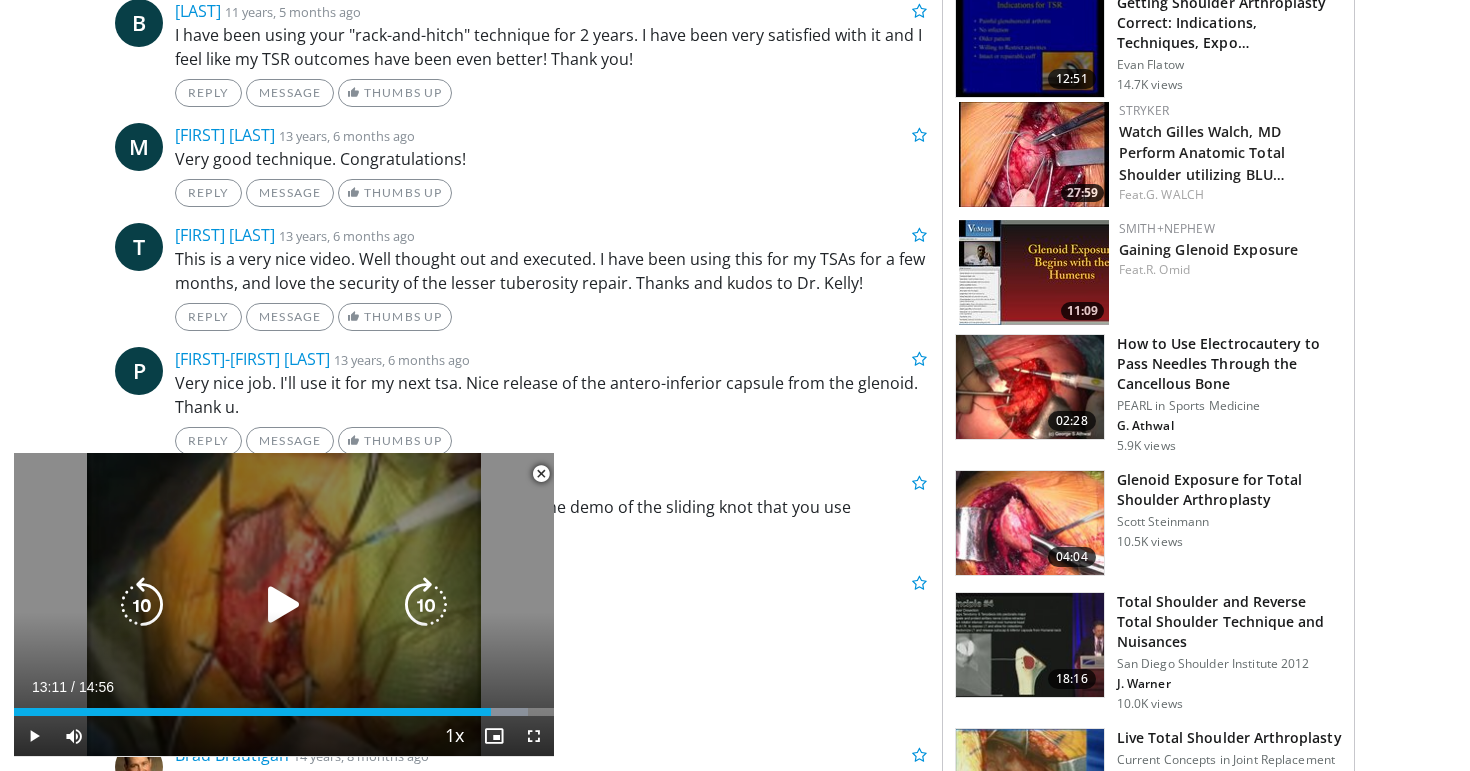 click at bounding box center [284, 605] 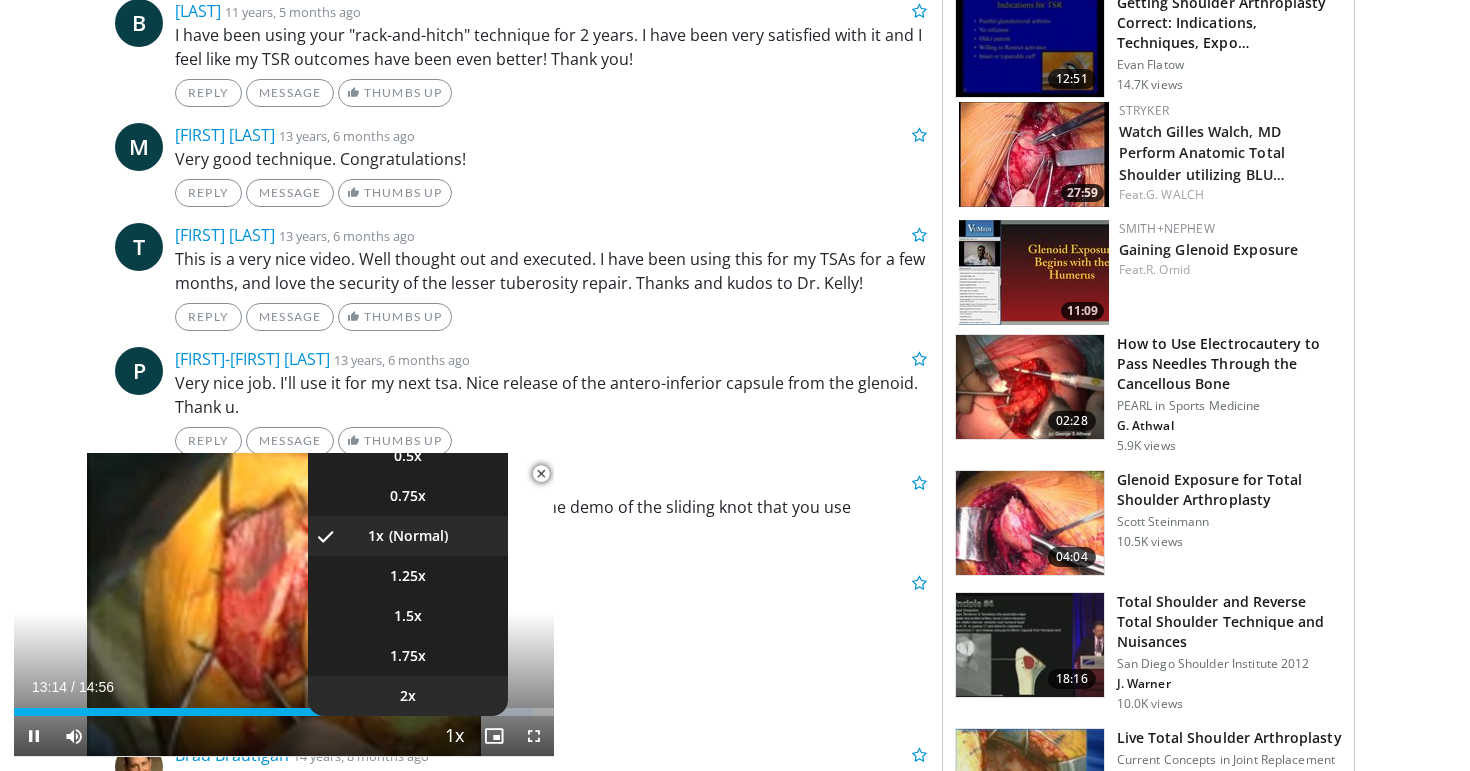 click on "2x" at bounding box center (408, 696) 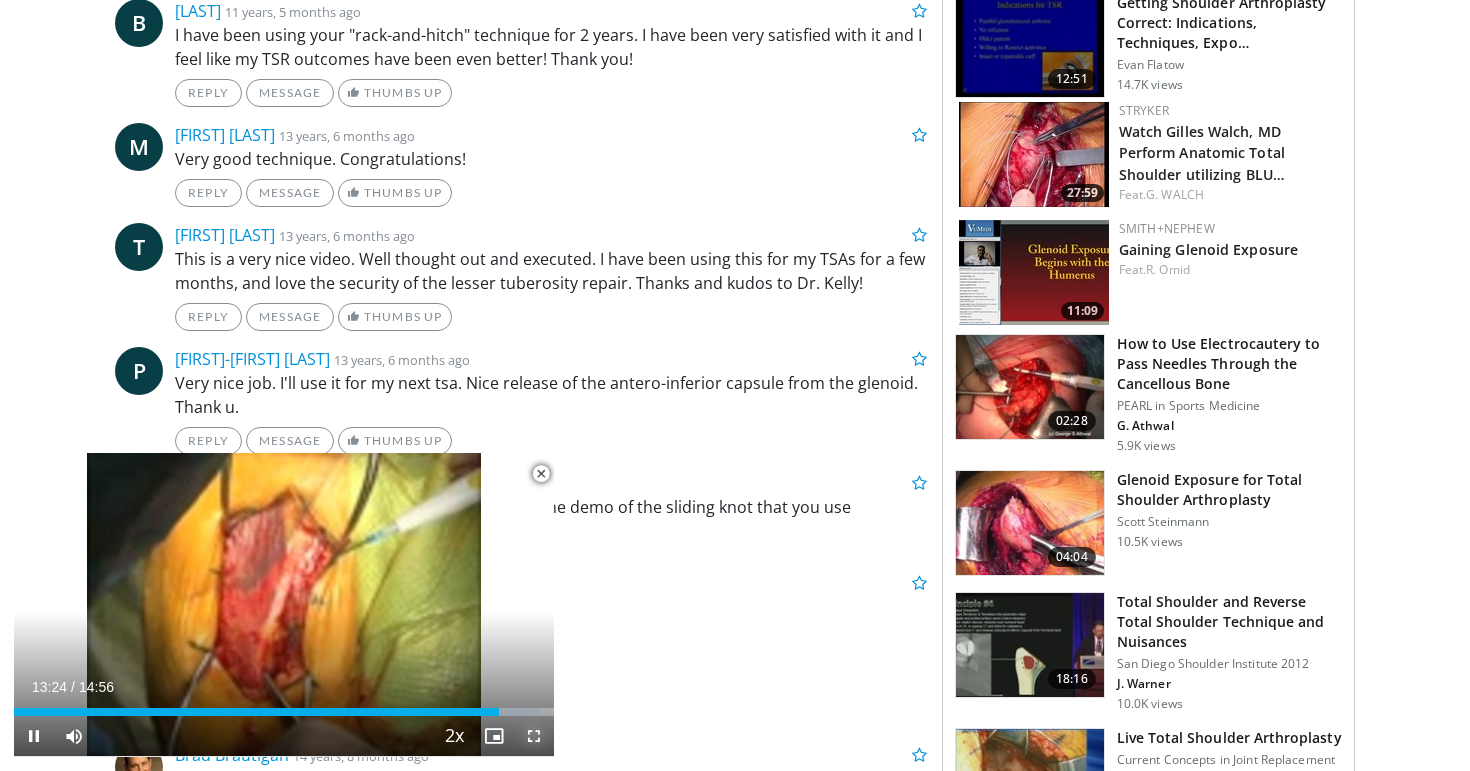 click at bounding box center (534, 736) 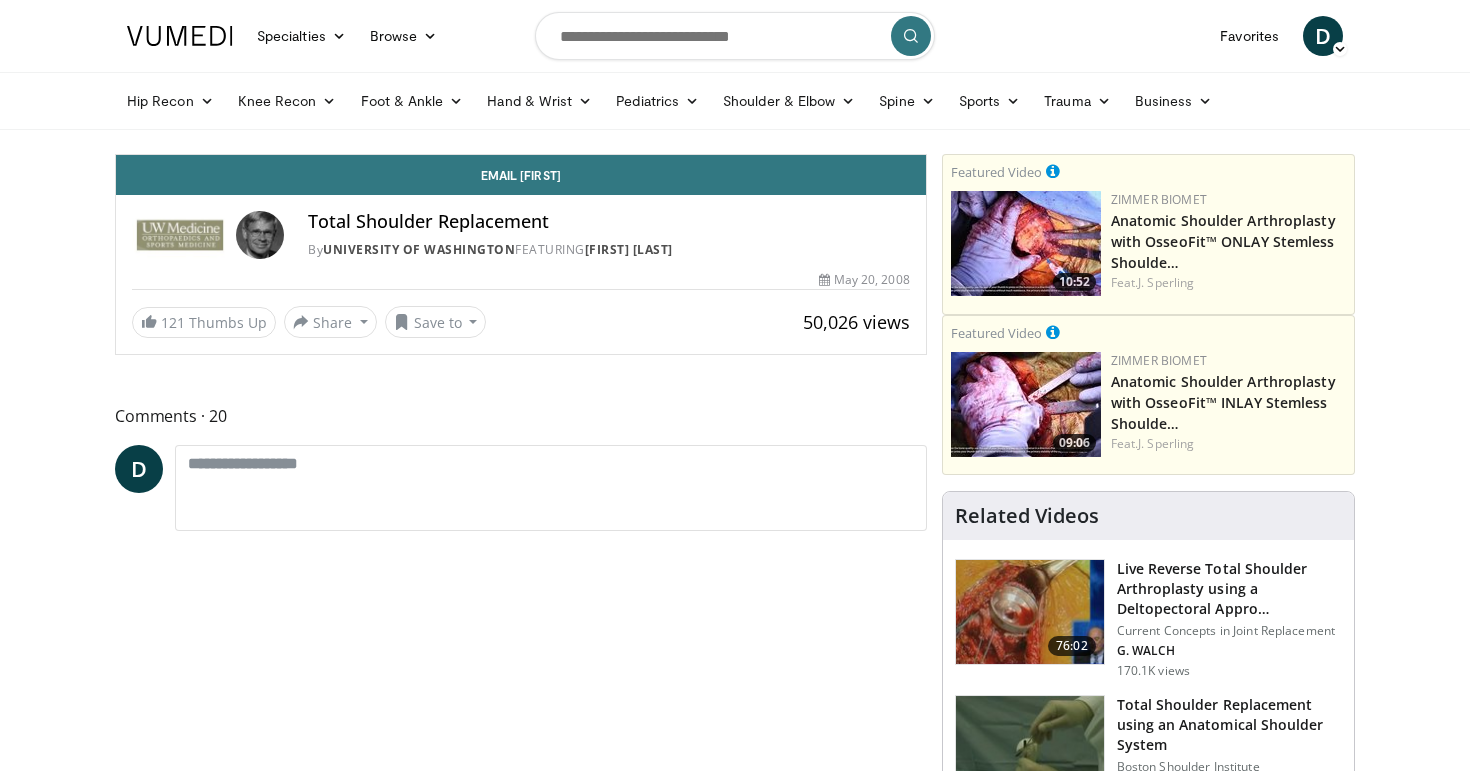 scroll, scrollTop: 0, scrollLeft: 0, axis: both 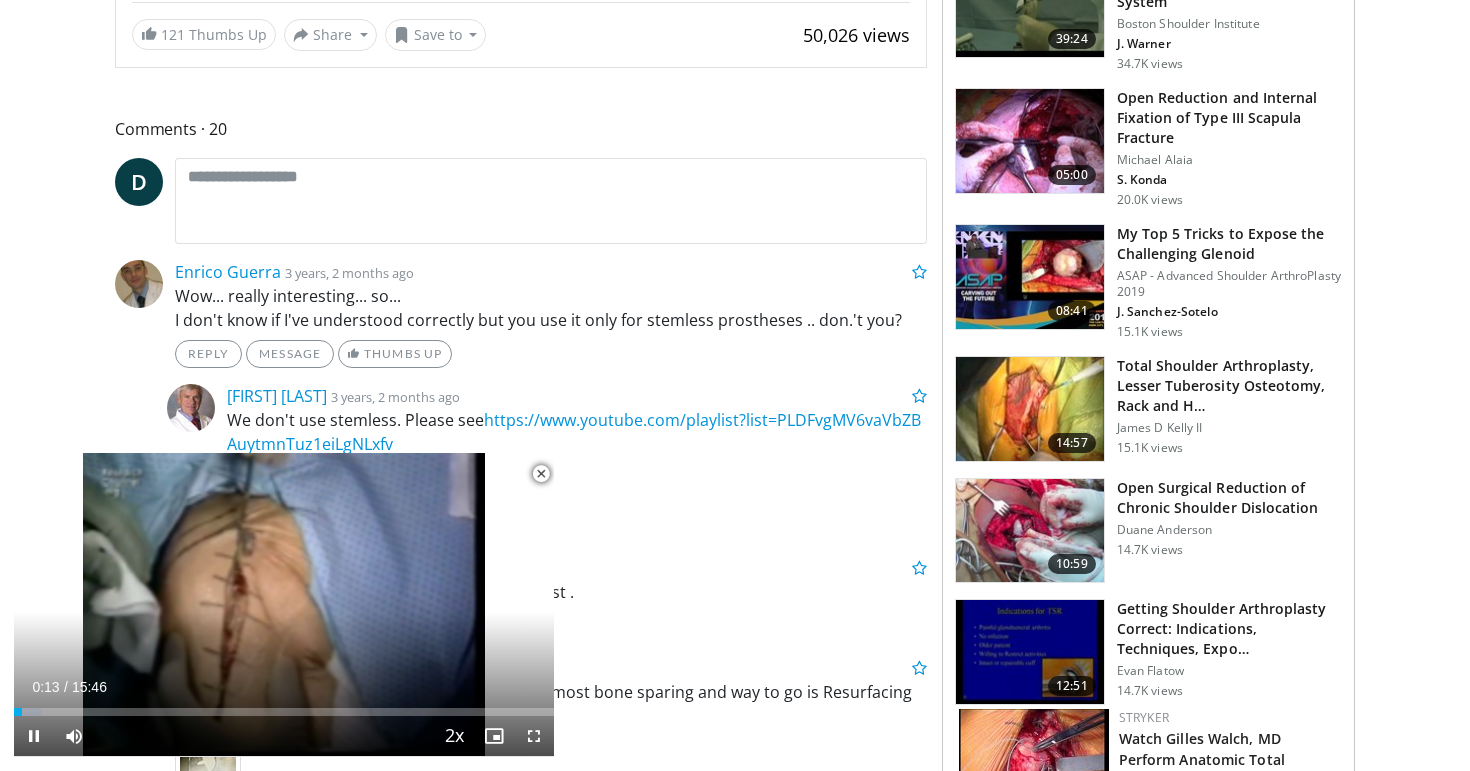 click at bounding box center [541, 474] 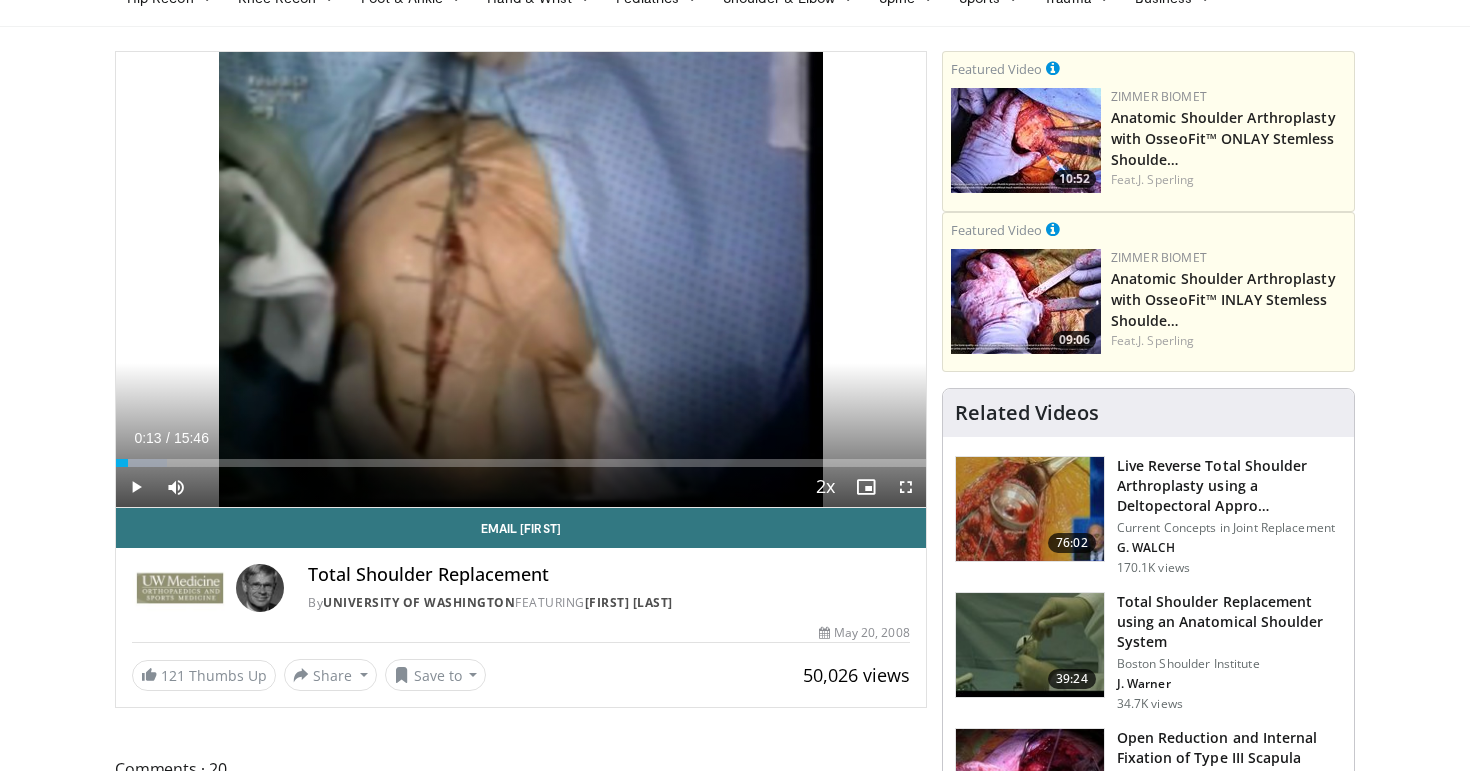 scroll, scrollTop: 0, scrollLeft: 0, axis: both 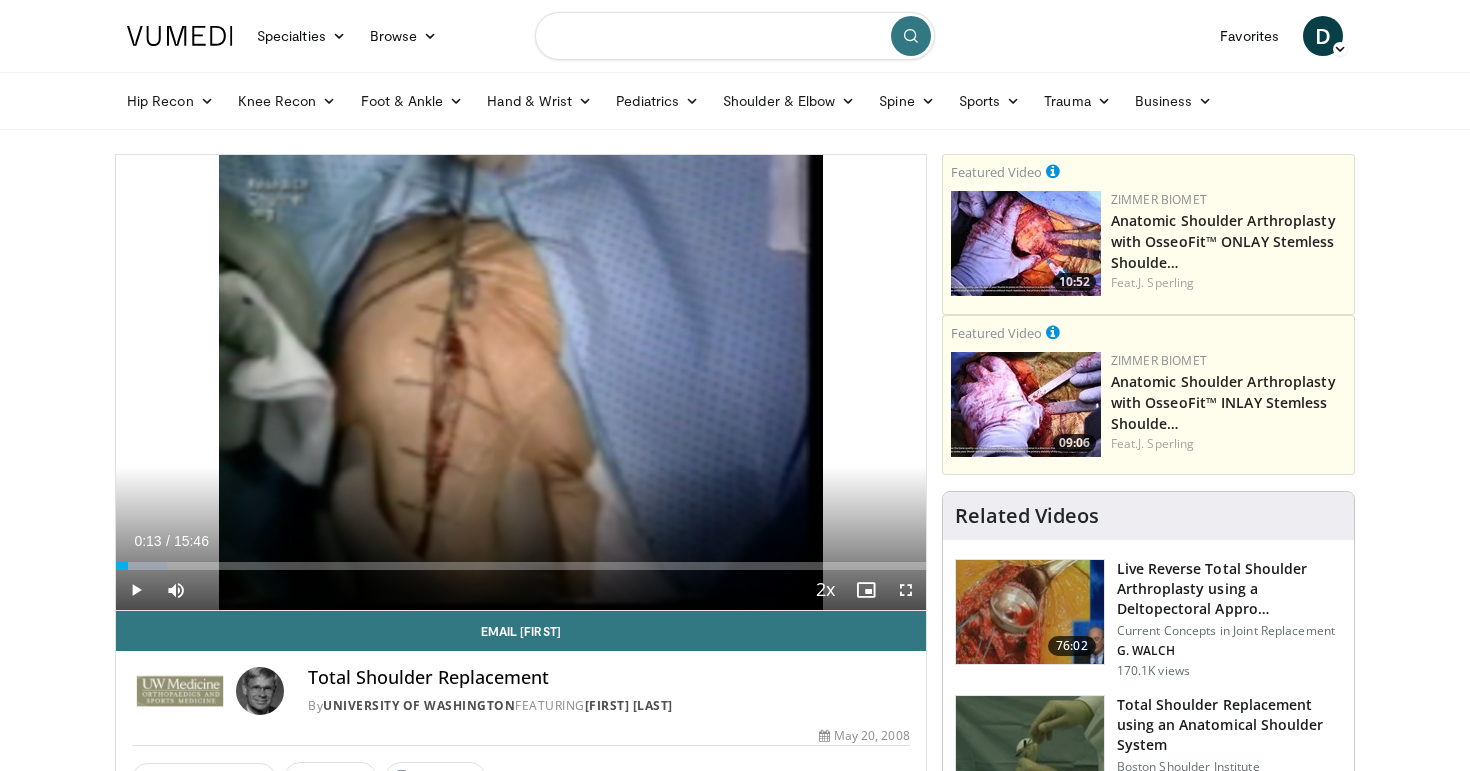 click at bounding box center (735, 36) 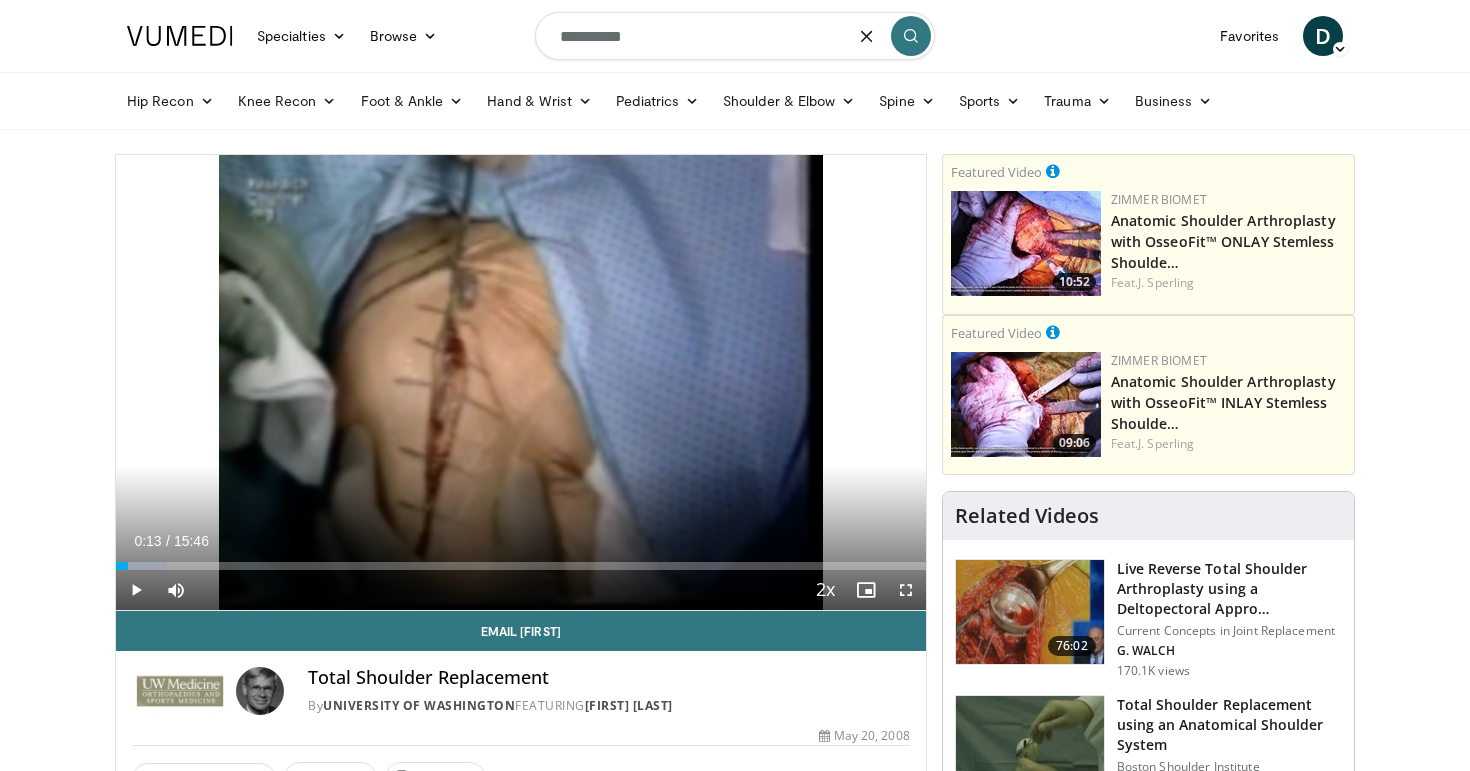 type on "**********" 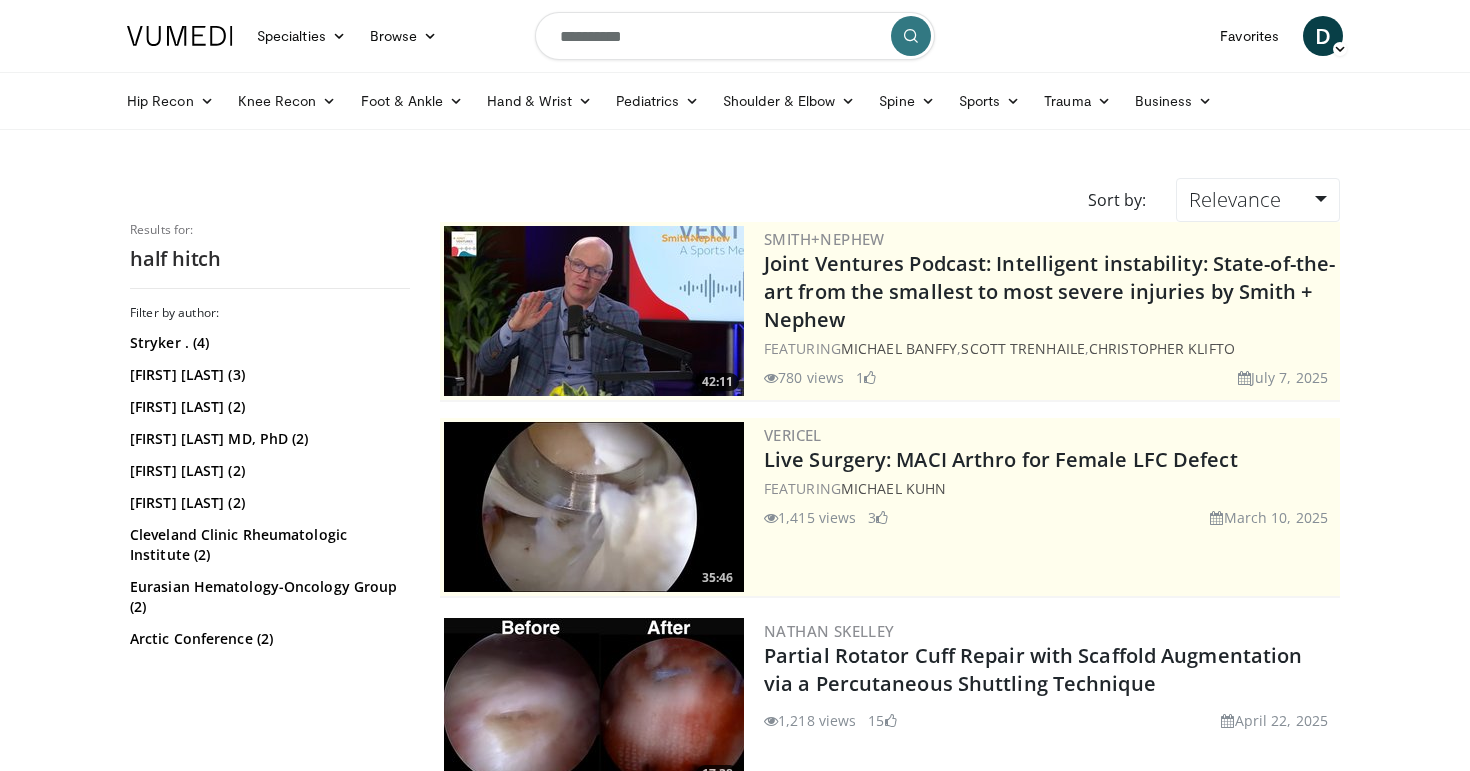 scroll, scrollTop: 0, scrollLeft: 0, axis: both 